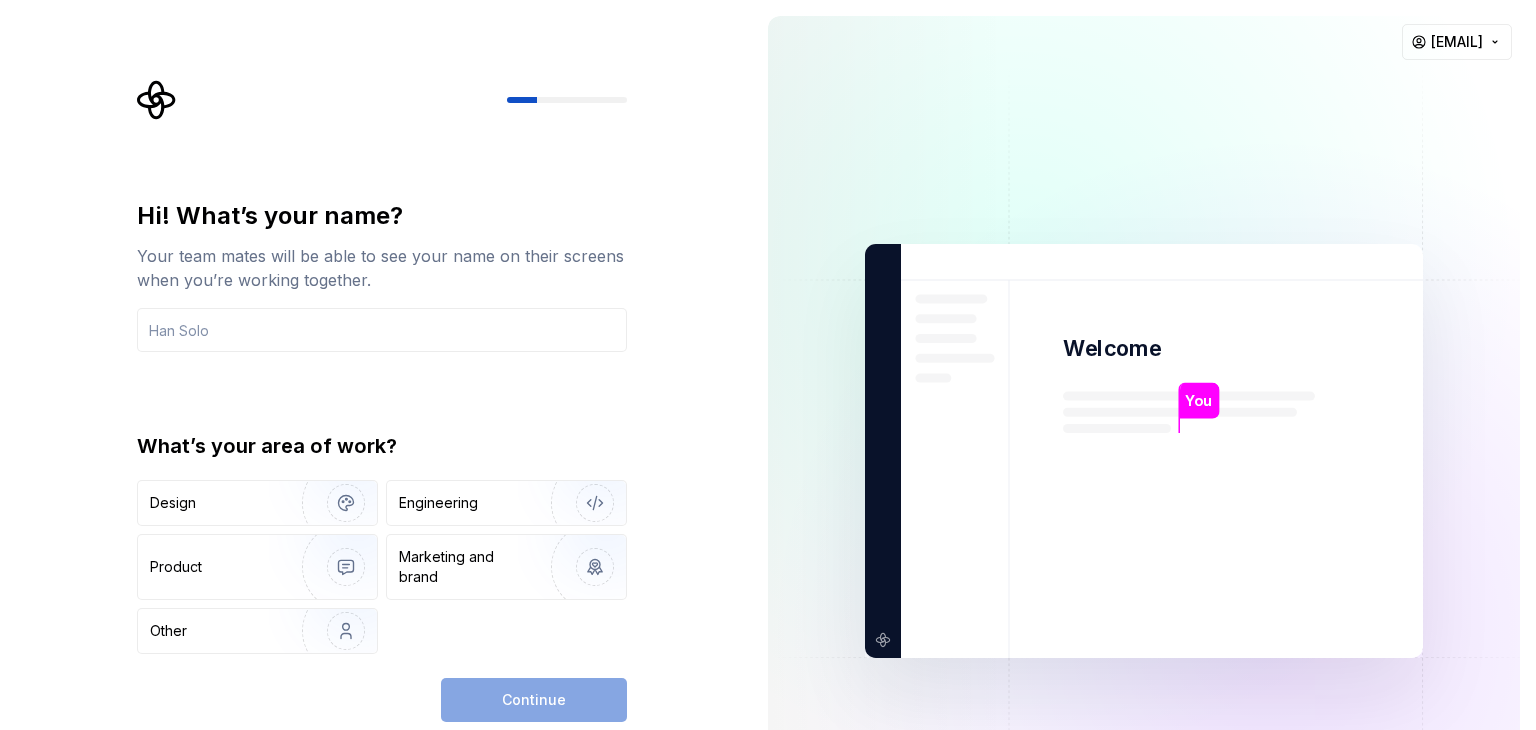 scroll, scrollTop: 0, scrollLeft: 0, axis: both 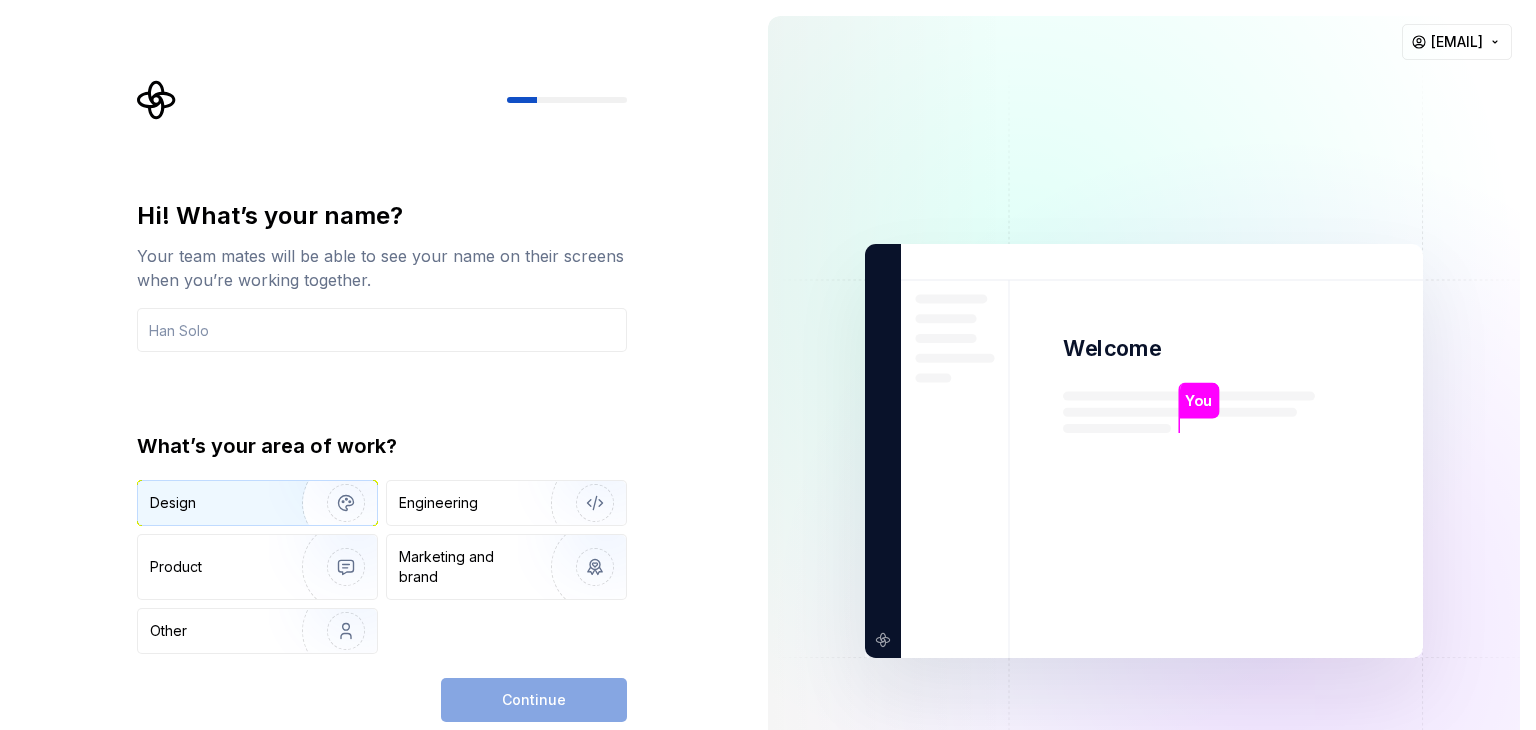 click at bounding box center [333, 503] 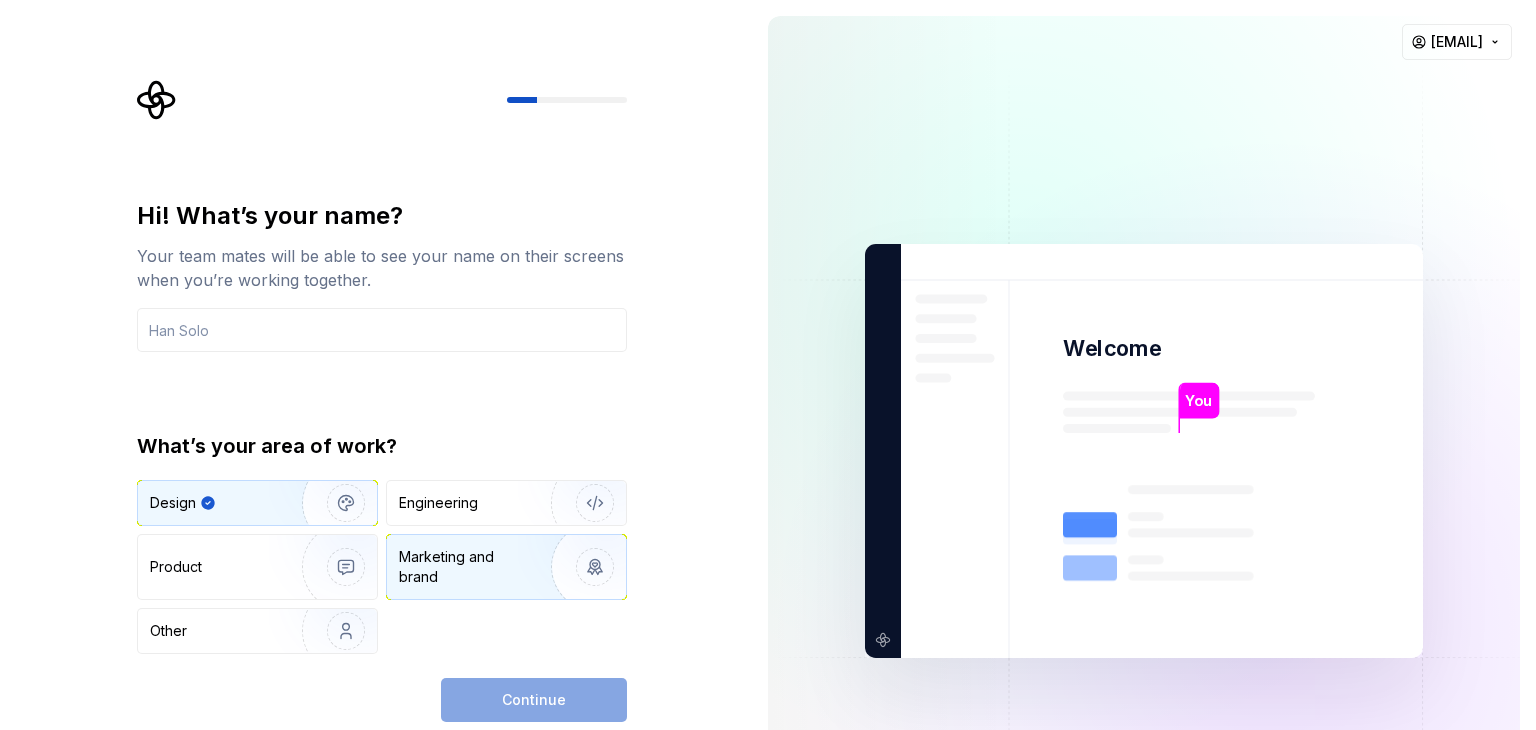click on "Marketing and brand" at bounding box center [466, 567] 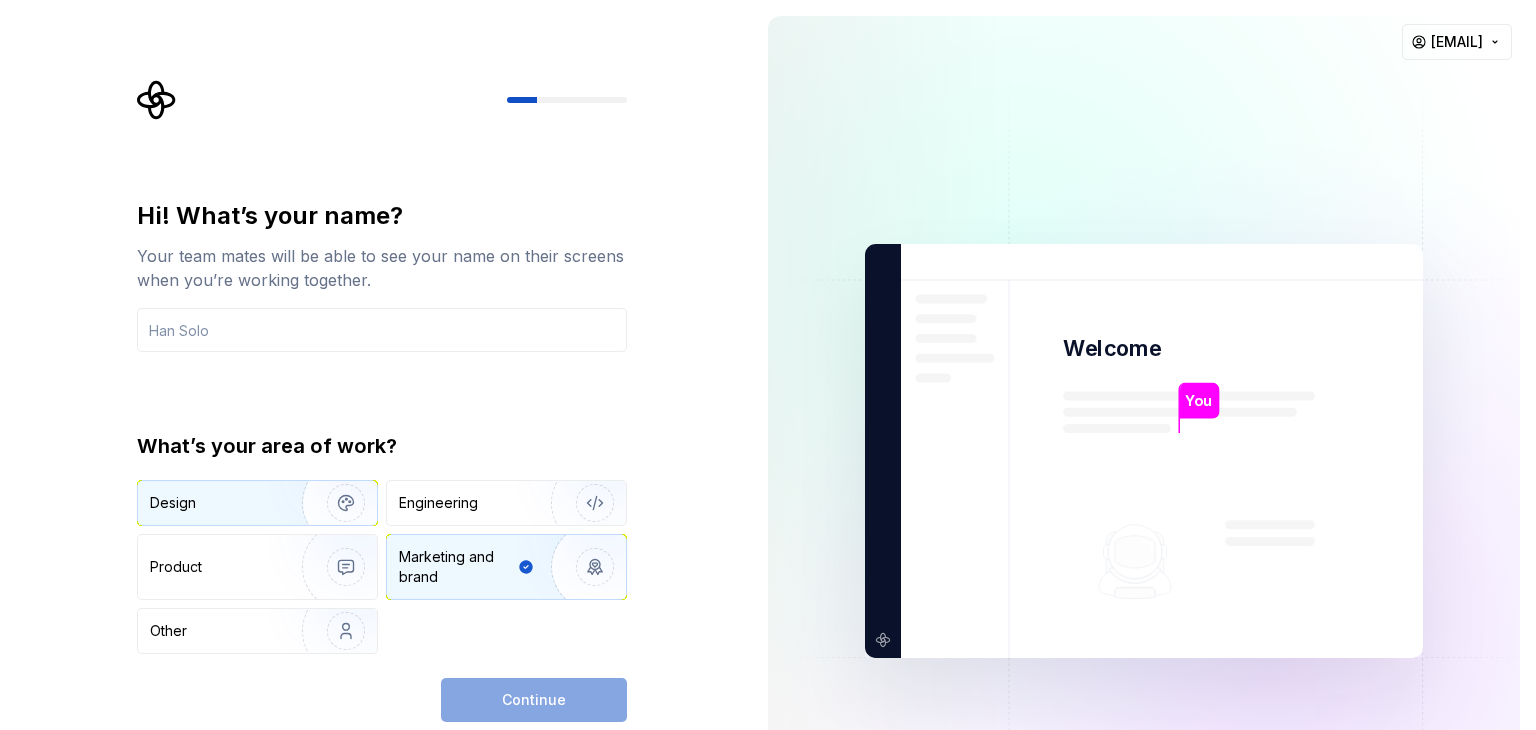 click on "Design" at bounding box center [213, 503] 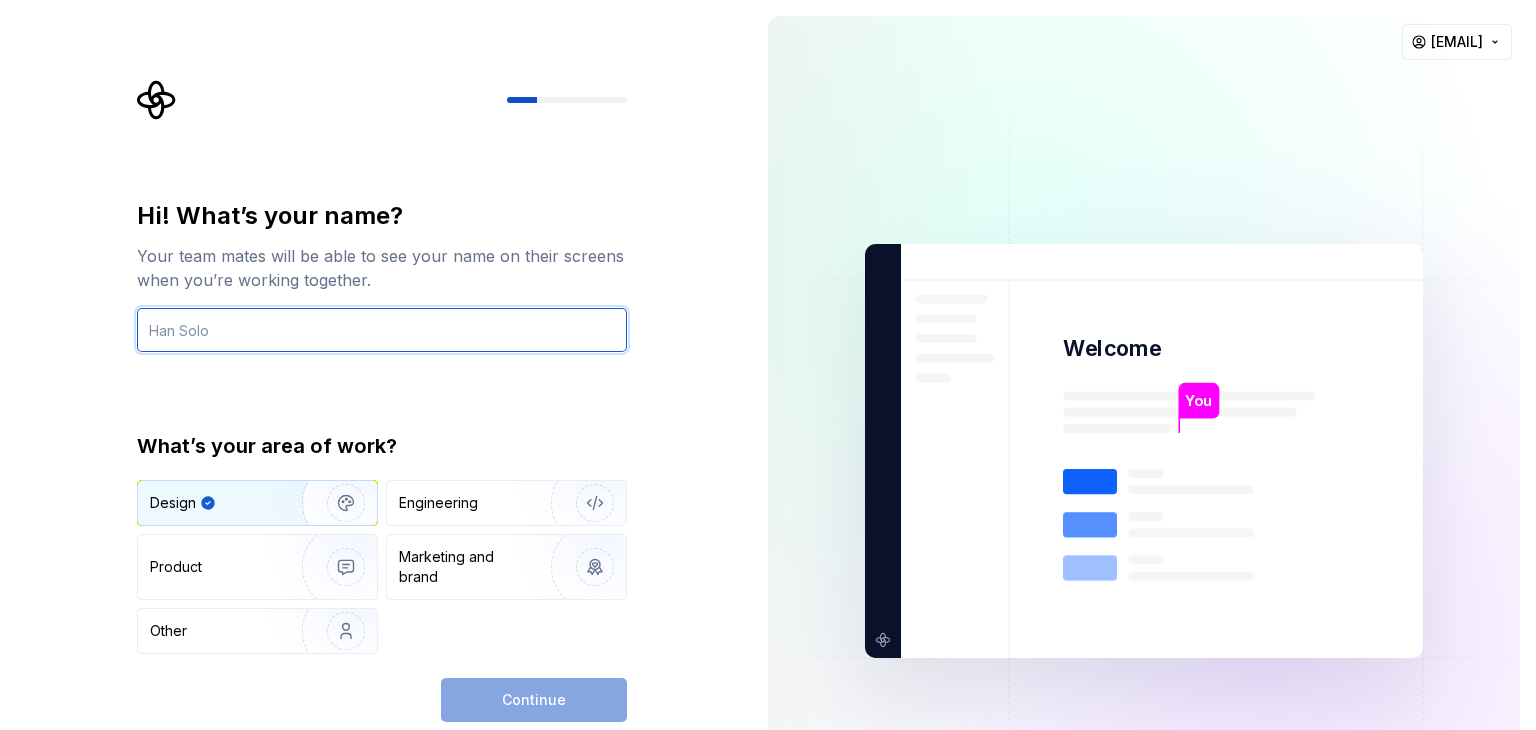 click at bounding box center (382, 330) 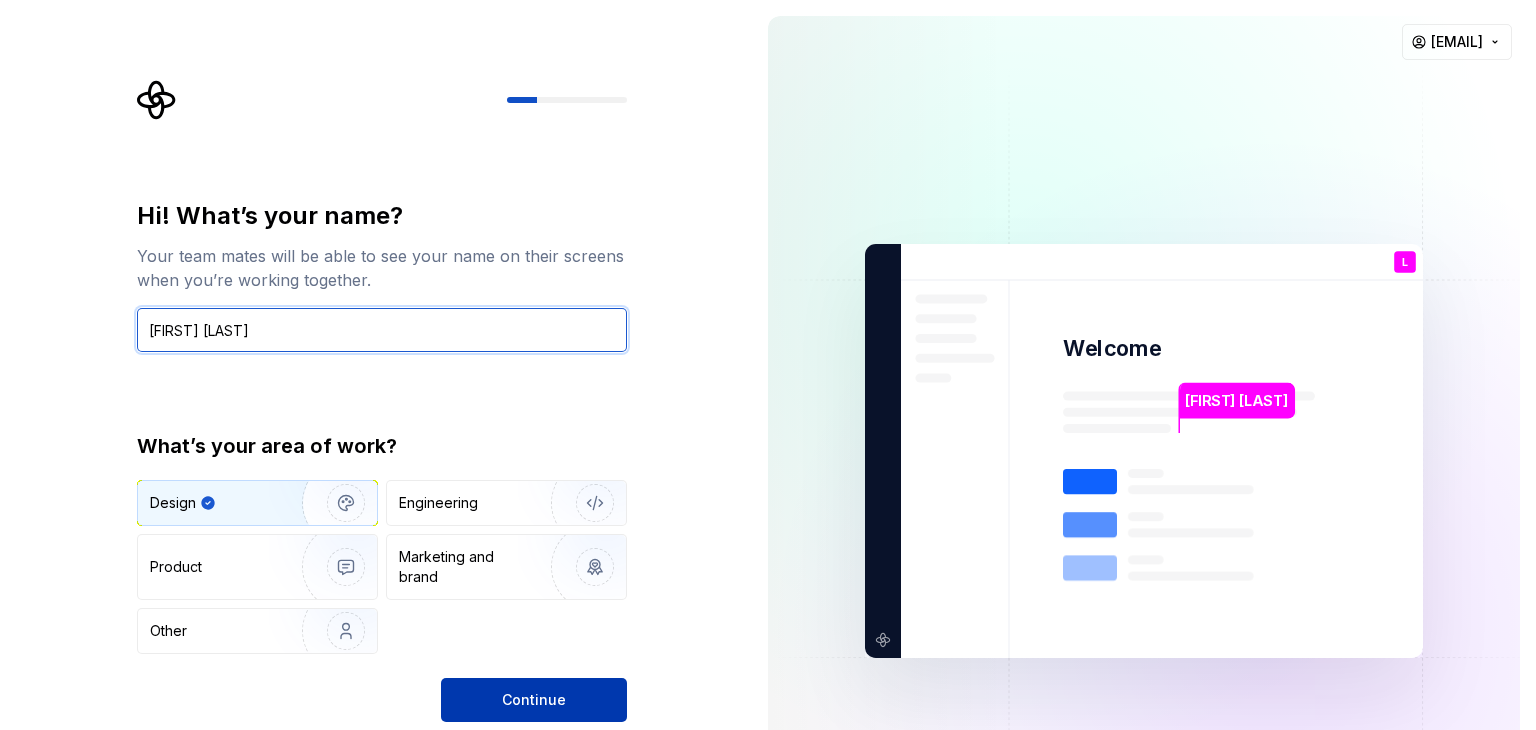 type on "[FIRST] [LAST]" 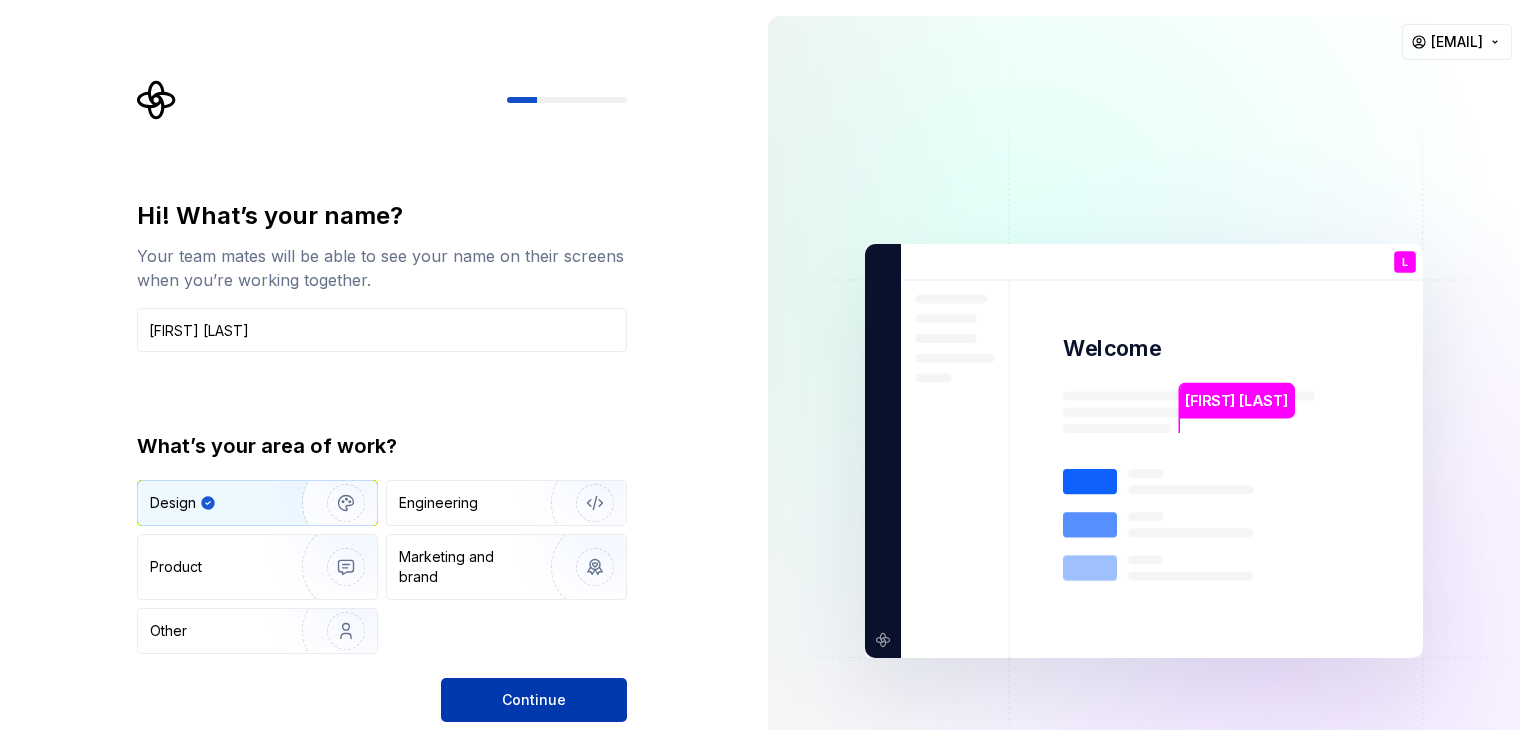 click on "Continue" at bounding box center [534, 700] 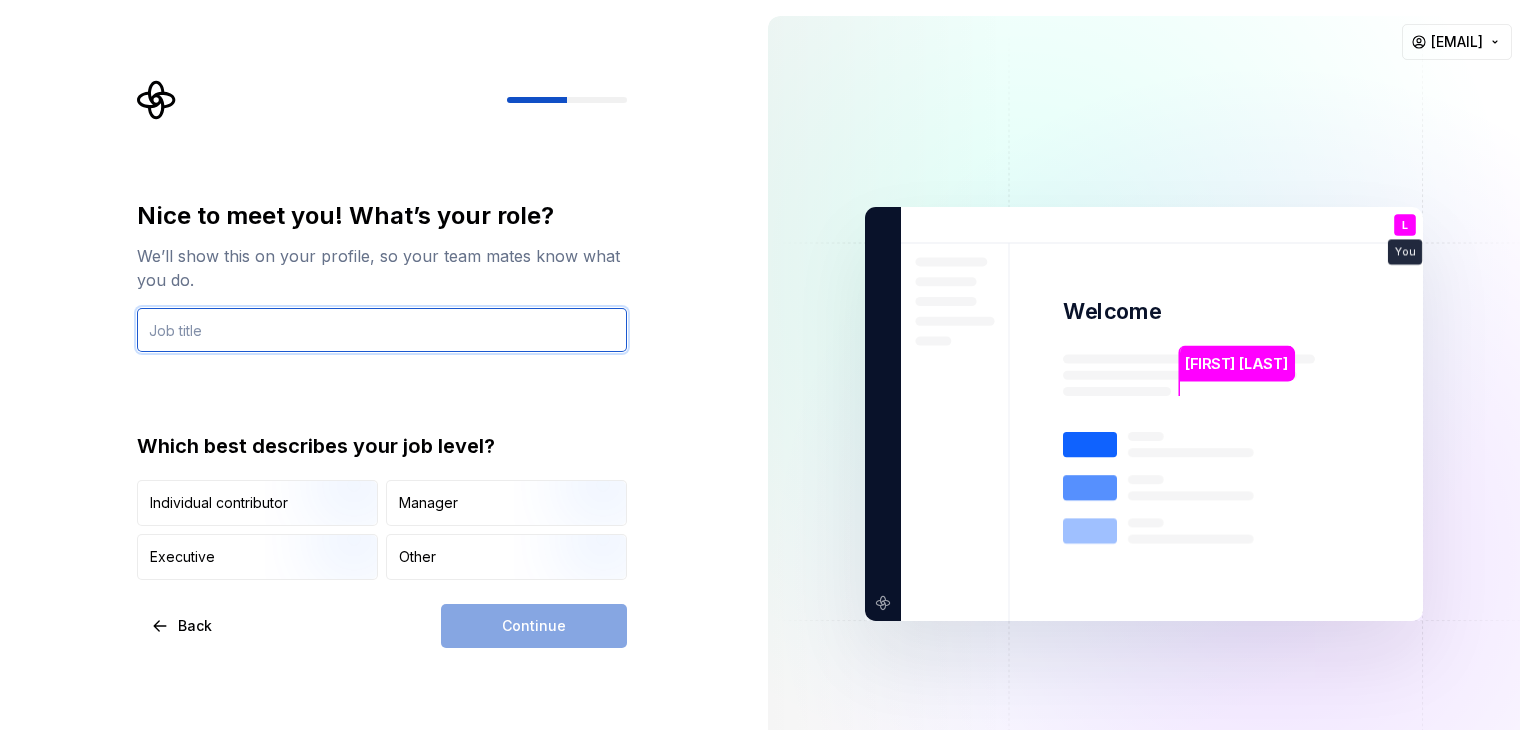 click at bounding box center (382, 330) 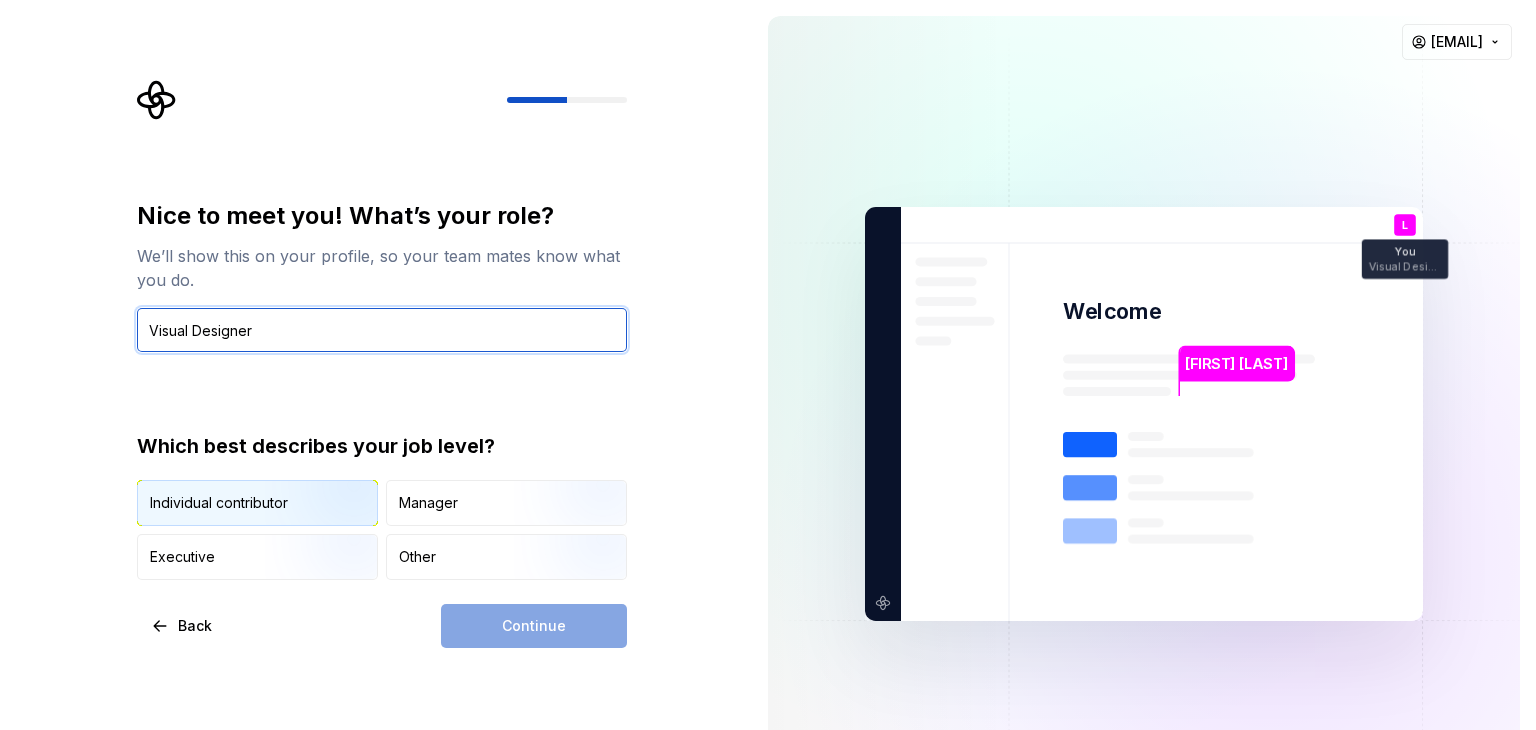 type on "Visual Designer" 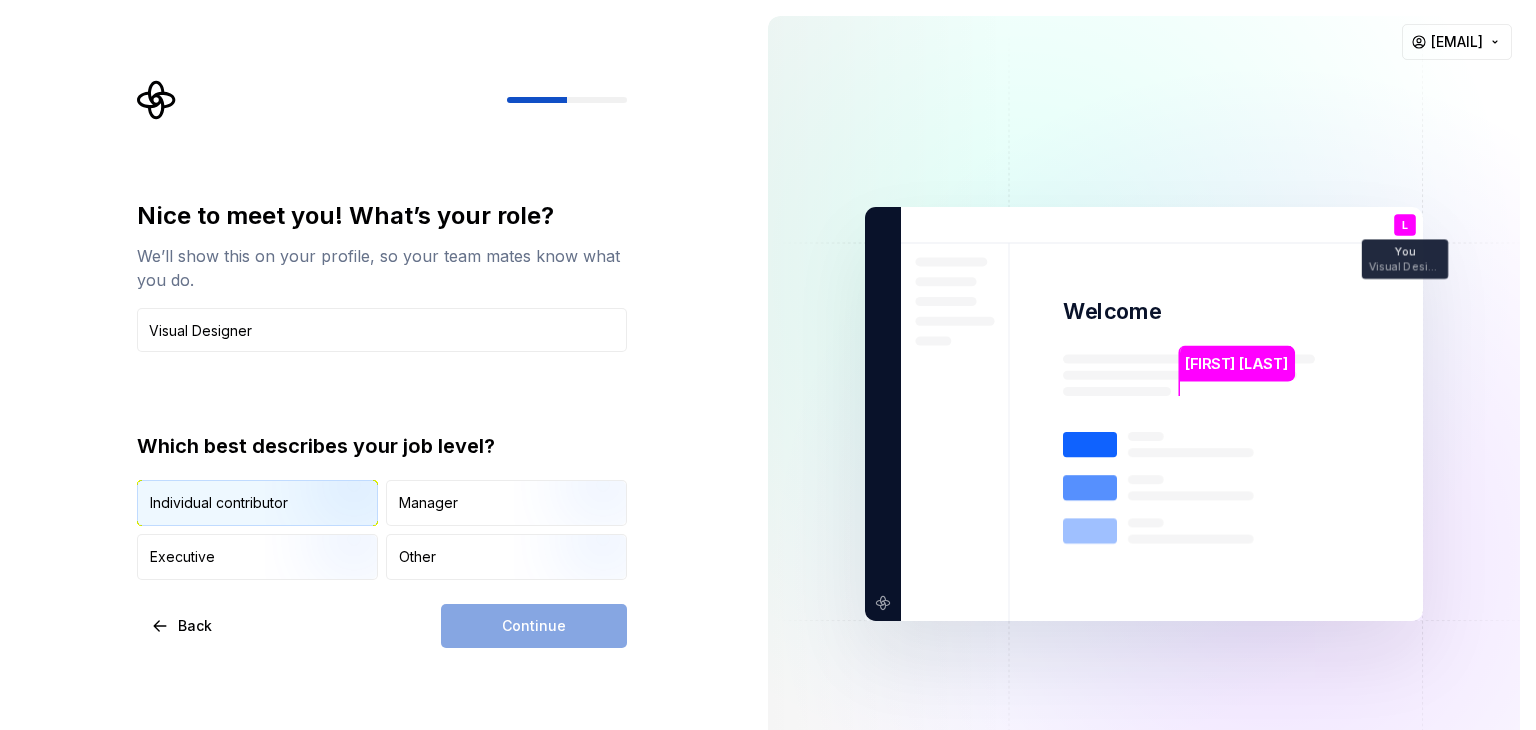 click at bounding box center (329, 528) 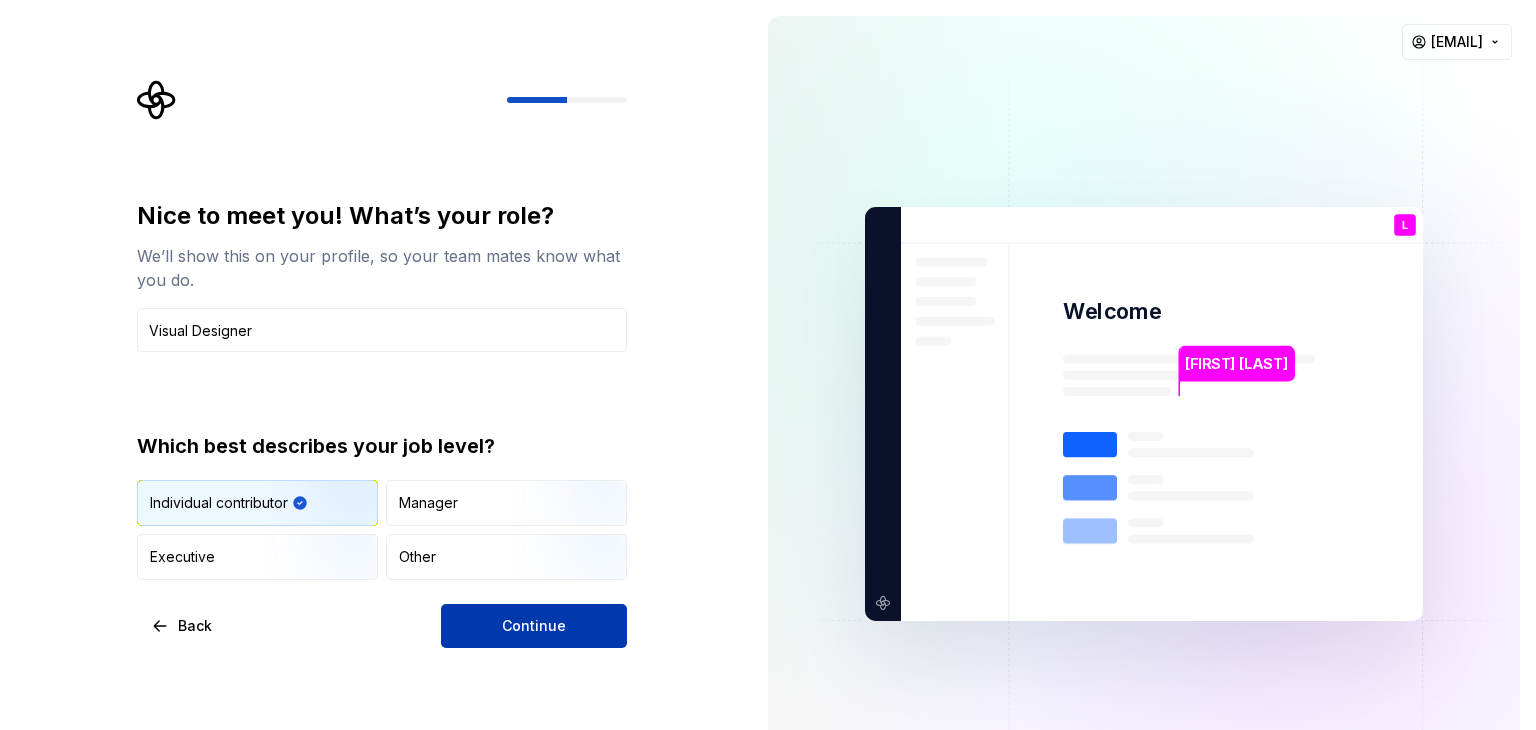 click on "Continue" at bounding box center (534, 626) 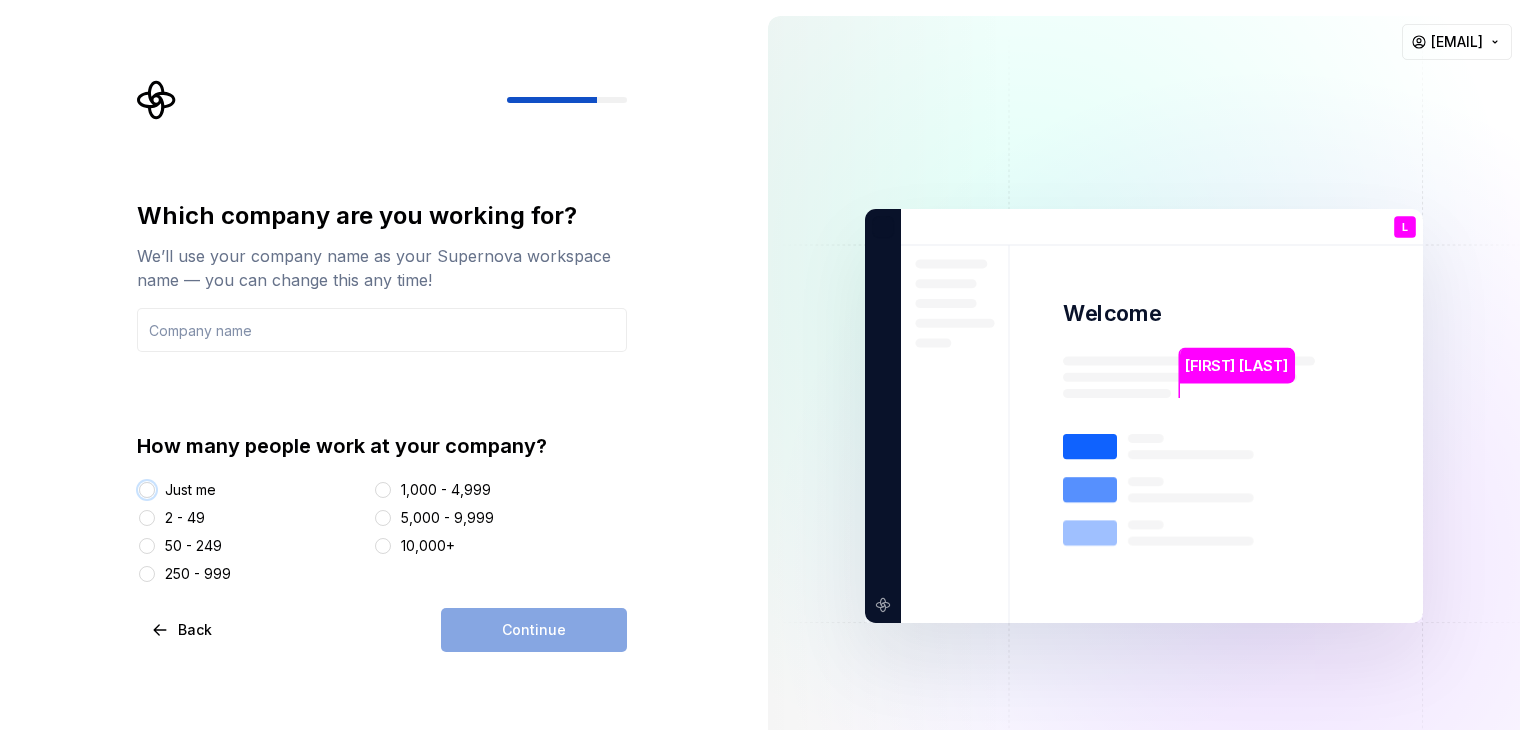 click on "Just me" at bounding box center (147, 490) 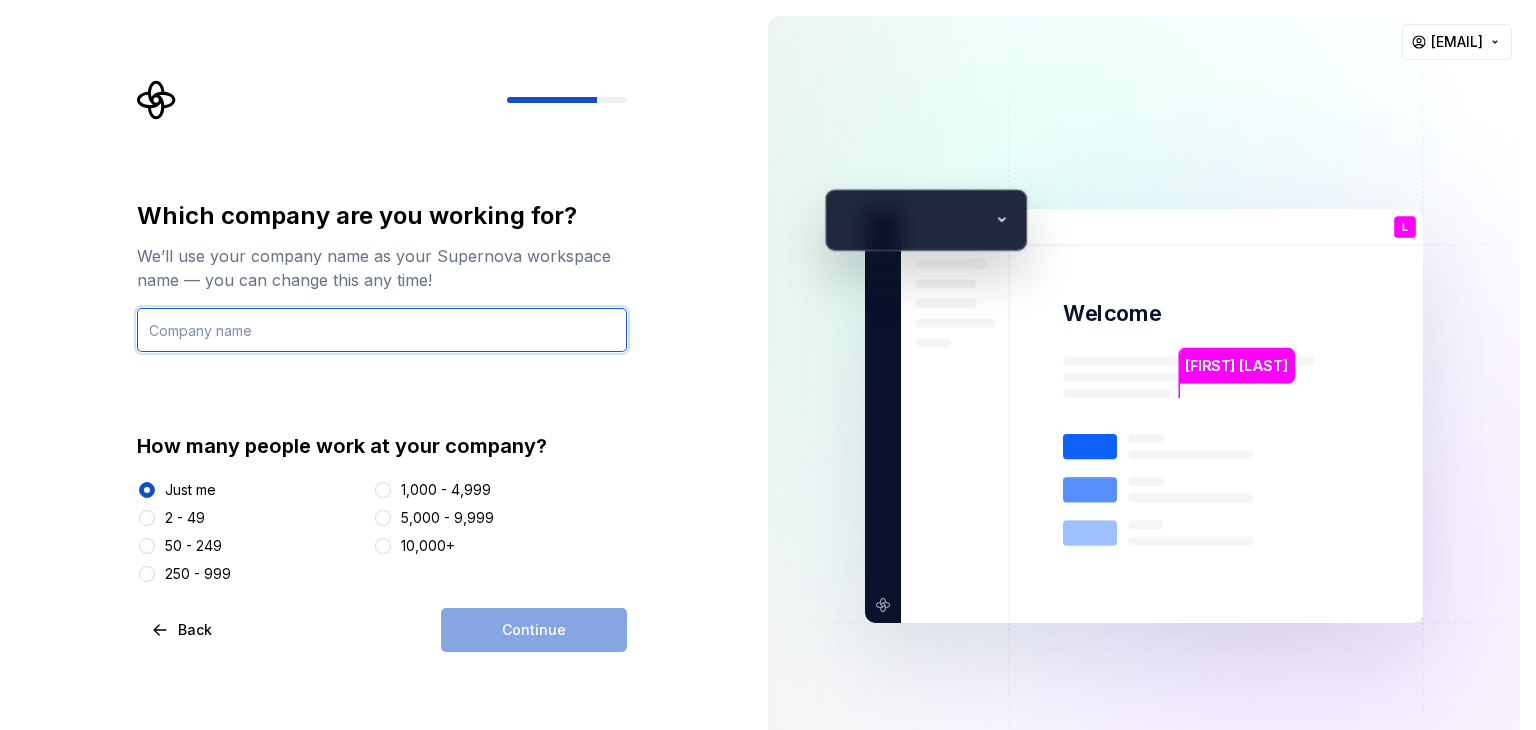 click at bounding box center [382, 330] 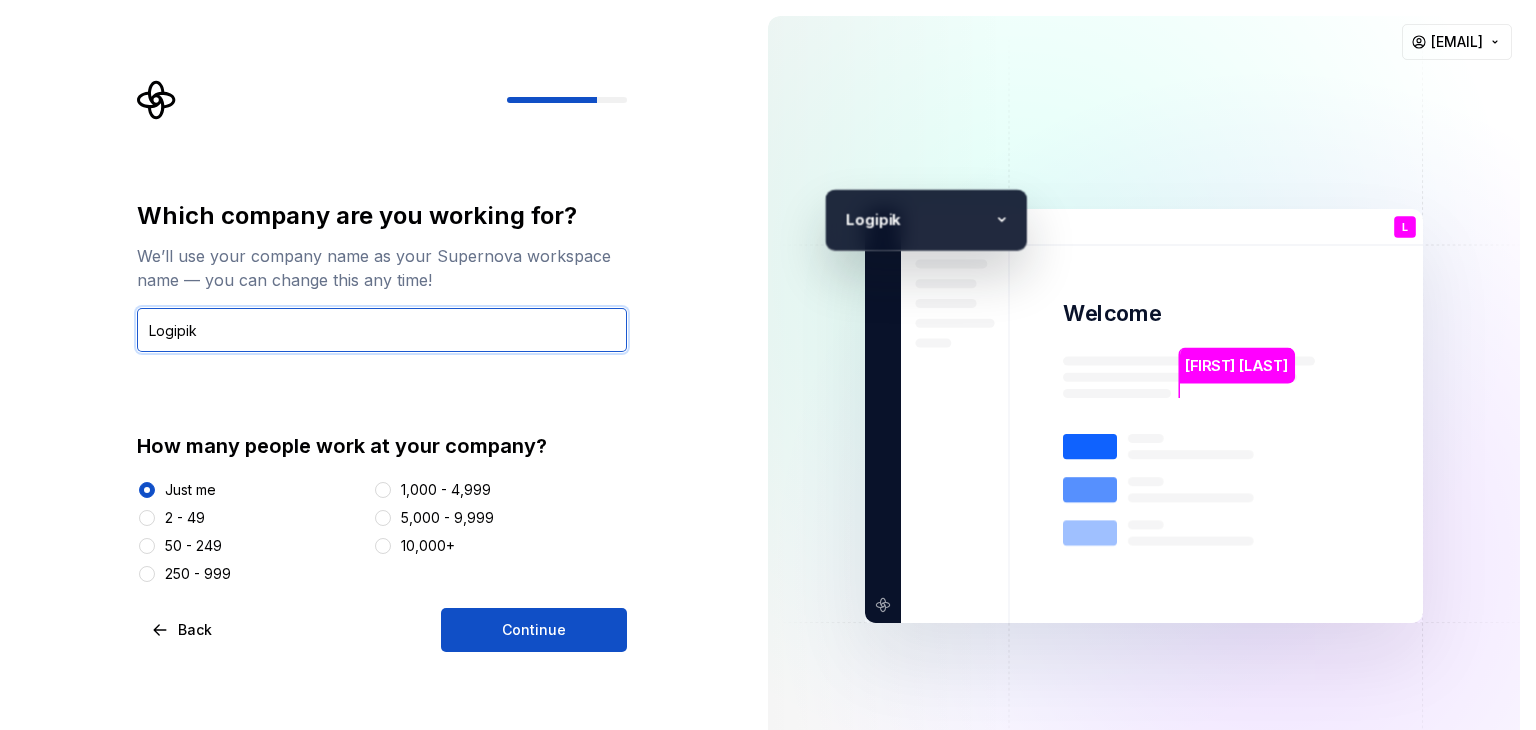 type on "Logipik" 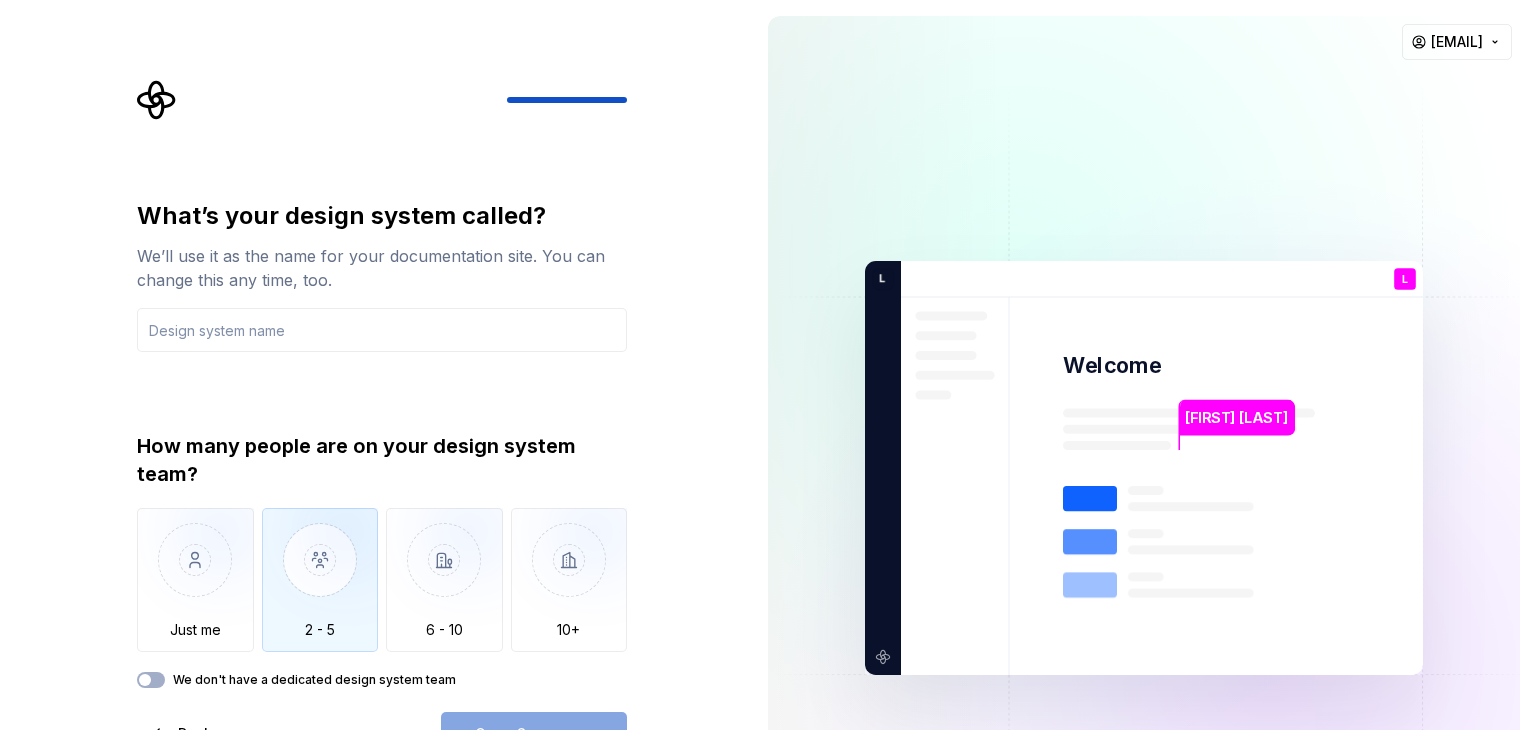 click at bounding box center [320, 575] 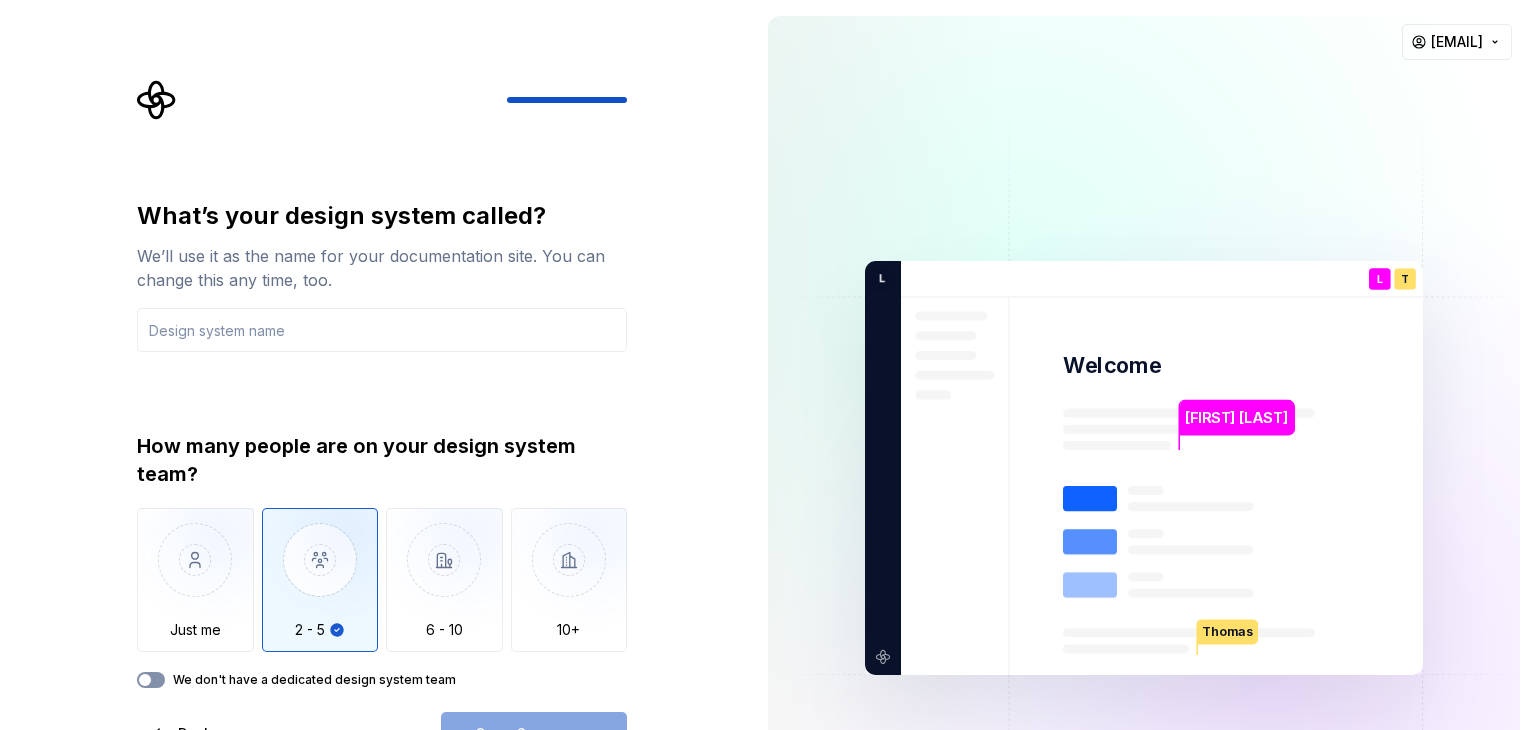 click on "We don't have a dedicated design system team" at bounding box center [151, 680] 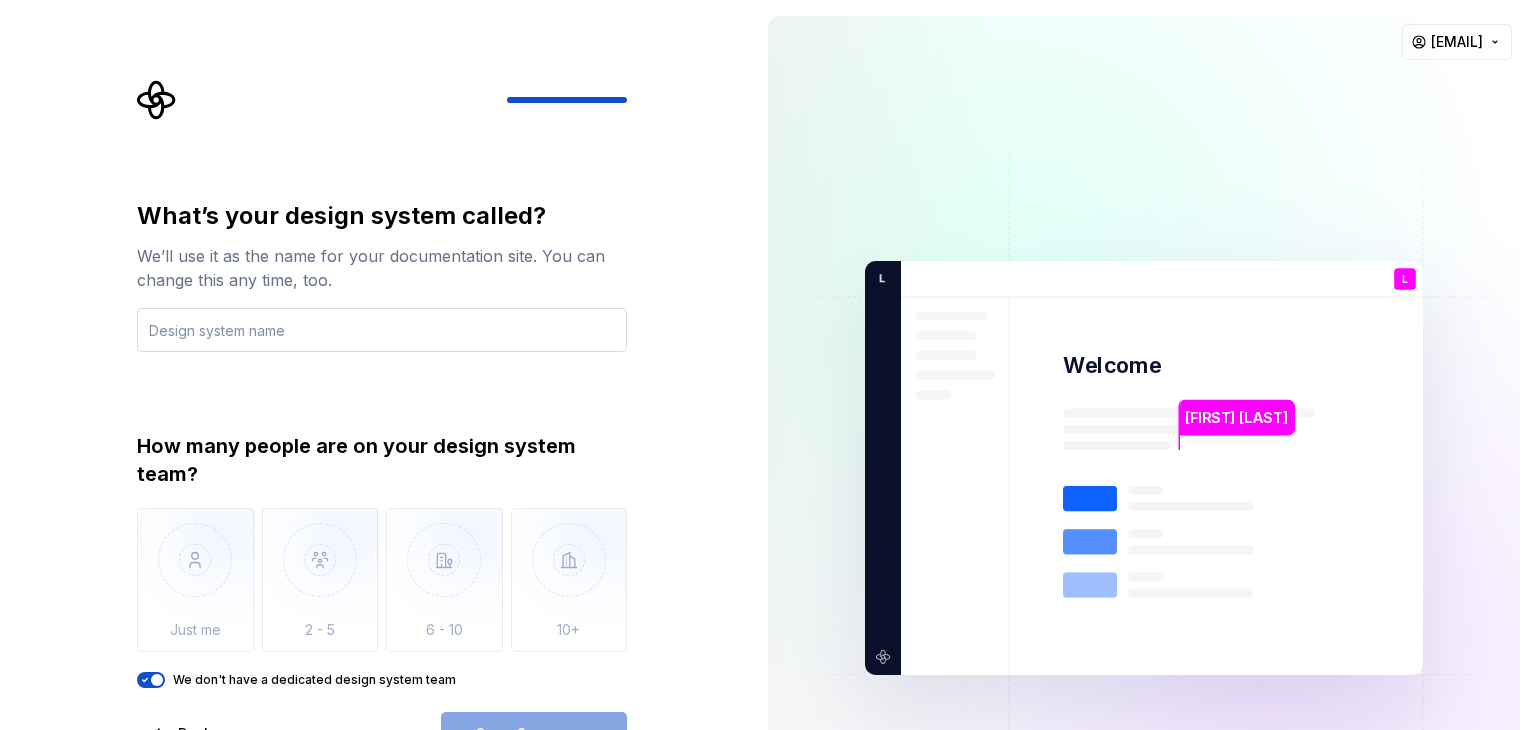 click at bounding box center (382, 330) 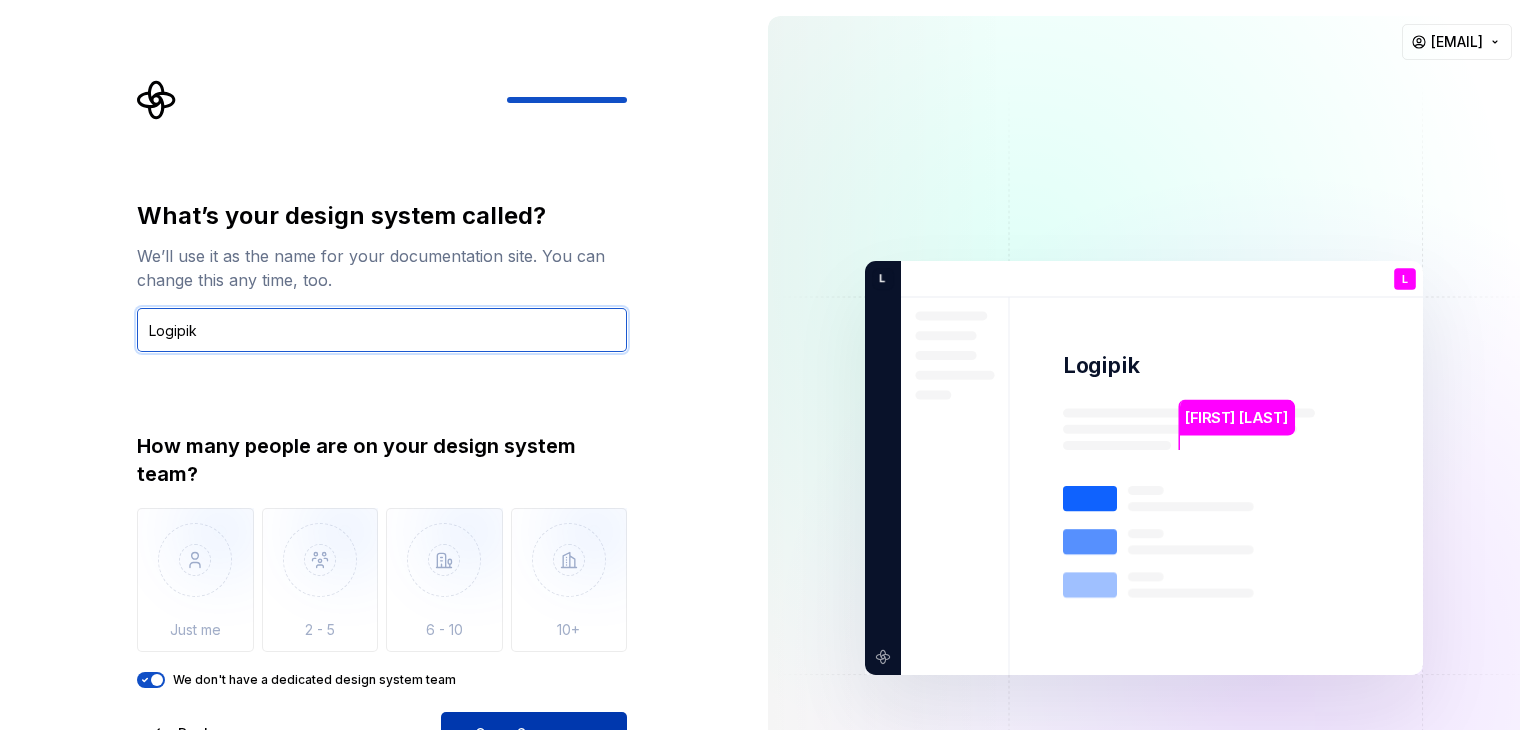 type on "Logipik" 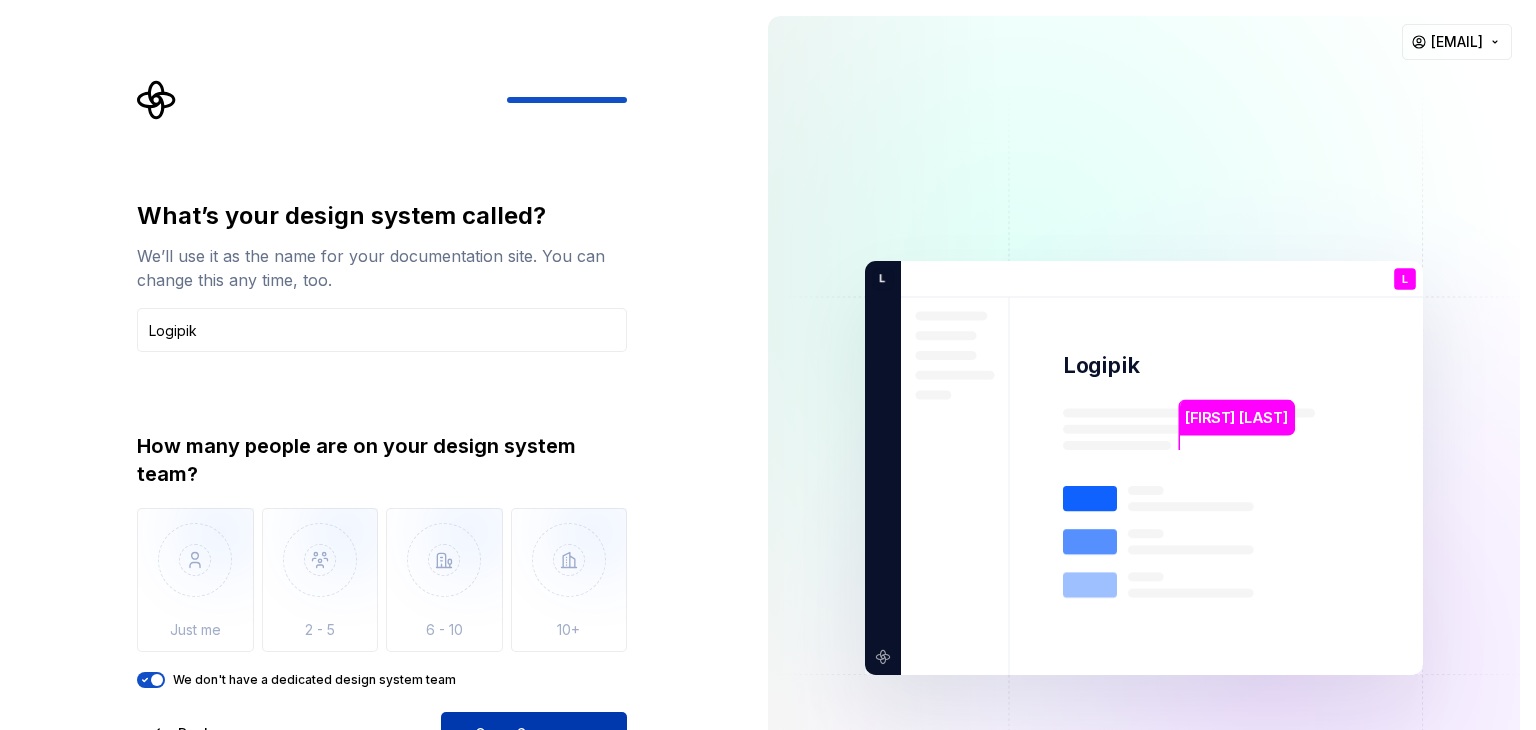 click on "Open Supernova" at bounding box center [534, 734] 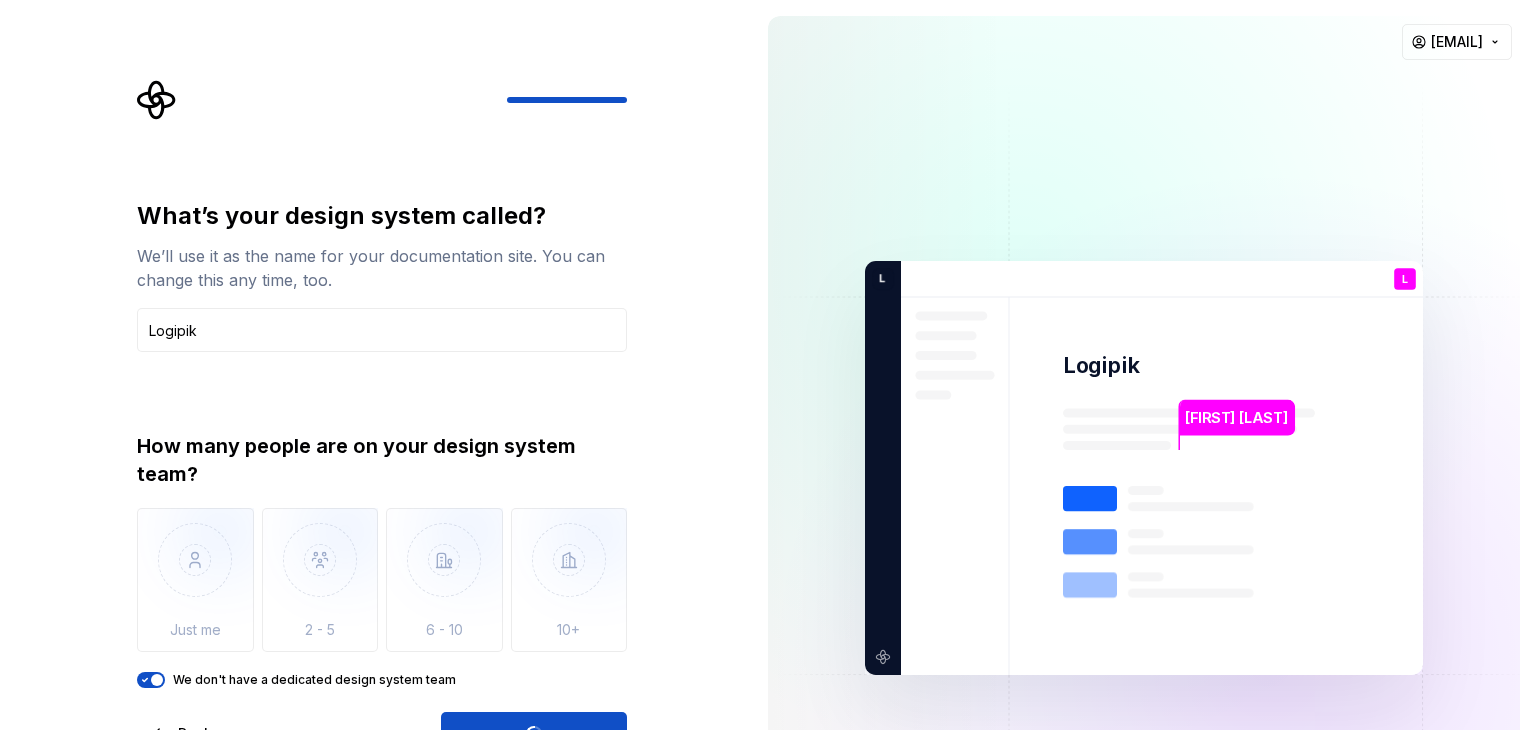 click on "Open Supernova" at bounding box center [534, 734] 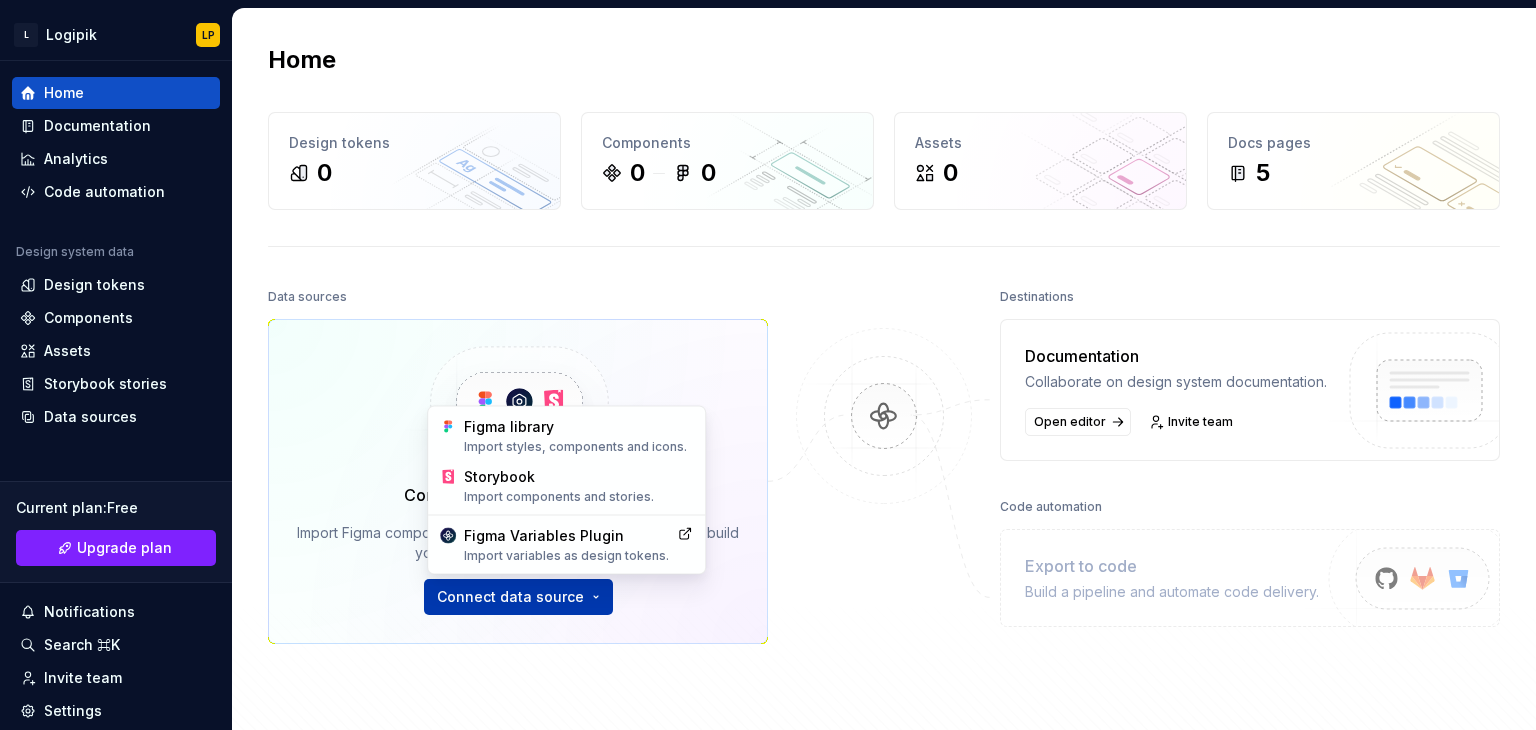 click on "L Logipik LP Home Documentation Analytics Code automation Design system data Design tokens Components Assets Storybook stories Data sources Current plan : Free Upgrade plan Notifications Search ⌘K Invite team Settings Contact support Help Home Design tokens 0 Components 0 0 Assets 0 Docs pages 5 Data sources Connect Figma and Storybook Import Figma components, variables and Storybook stories to build your docs and run automations. Connect data source Destinations Documentation Collaborate on design system documentation. Open editor Invite team Code automation Export to code Build a pipeline and automate code delivery. Product documentation Learn how to build, manage and maintain design systems in smarter ways. Developer documentation Start delivering your design choices to your codebases right away. Join our Slack community Connect and learn with other design system practitioners. Figma library Import styles, components and icons. Storybook Import components and stories. Figma Variables Plugin" at bounding box center (768, 365) 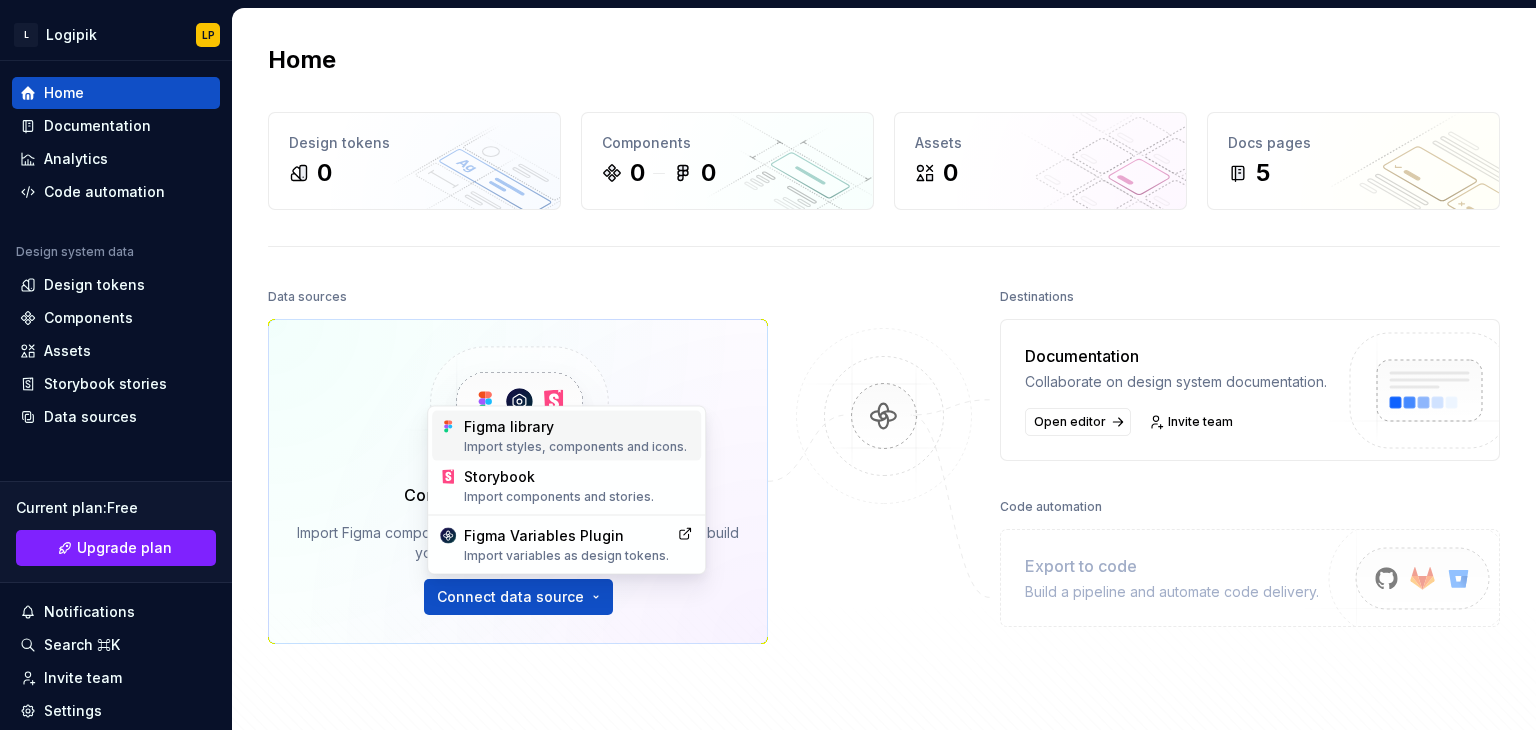 click on "Figma library Import styles, components and icons." at bounding box center [578, 436] 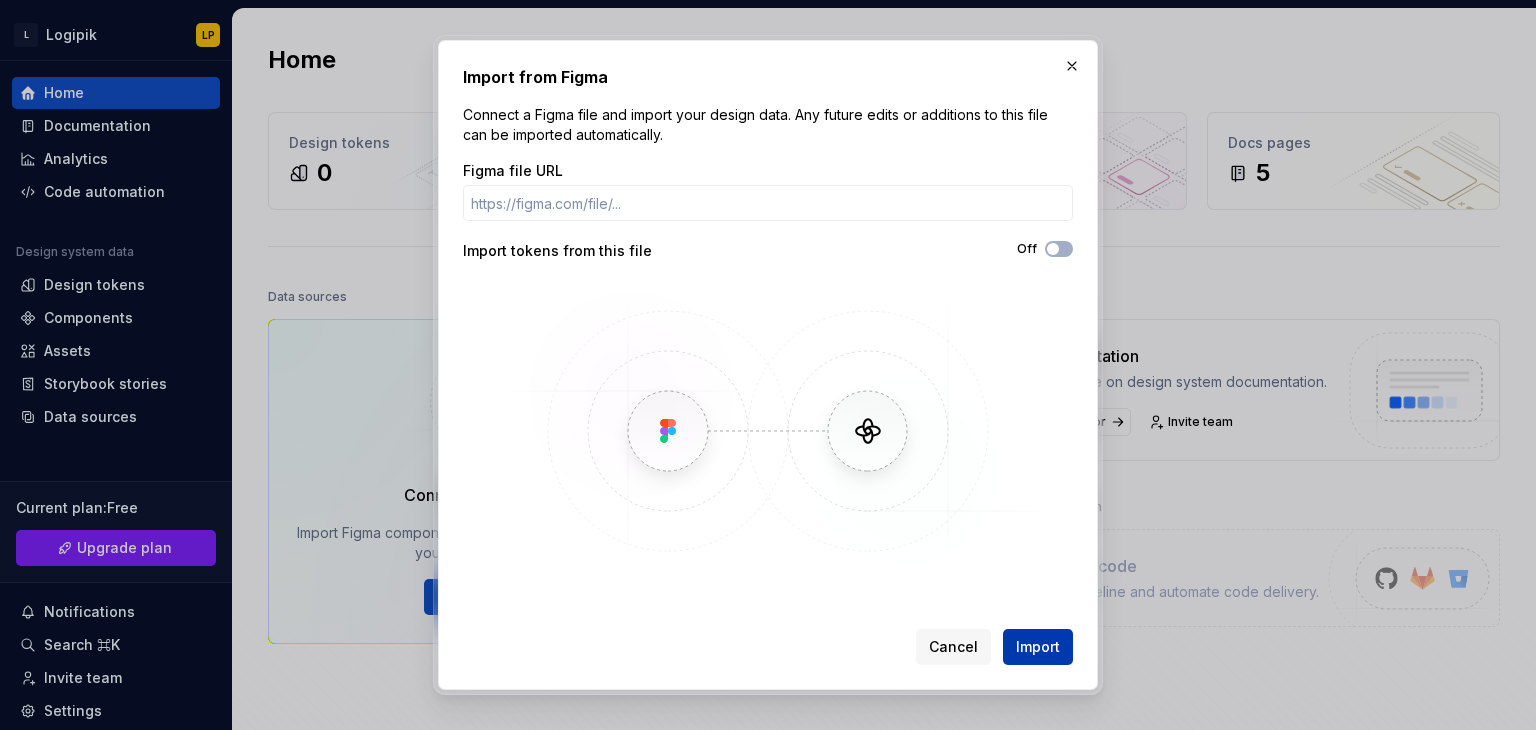 click on "Import" at bounding box center [1038, 647] 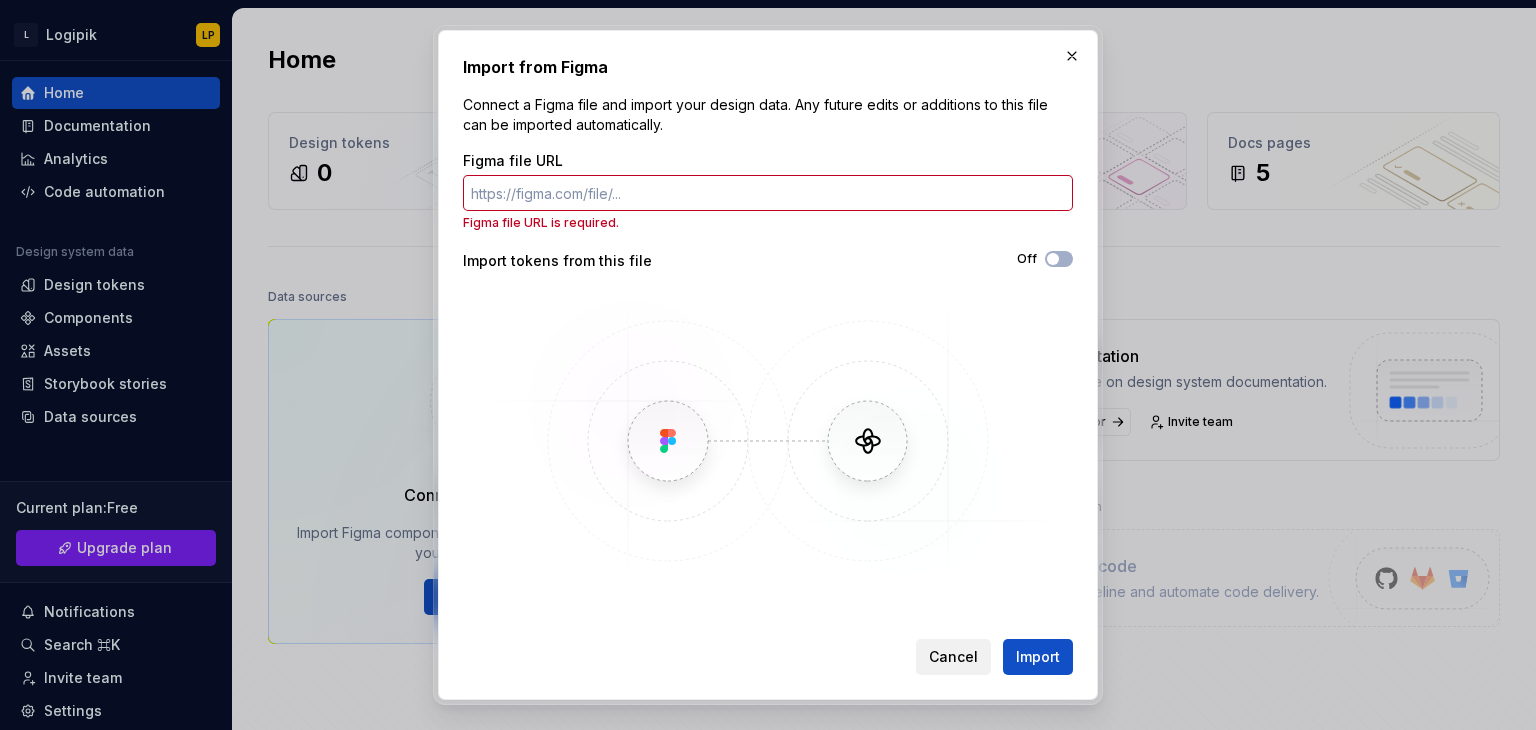 click on "Cancel" at bounding box center [953, 657] 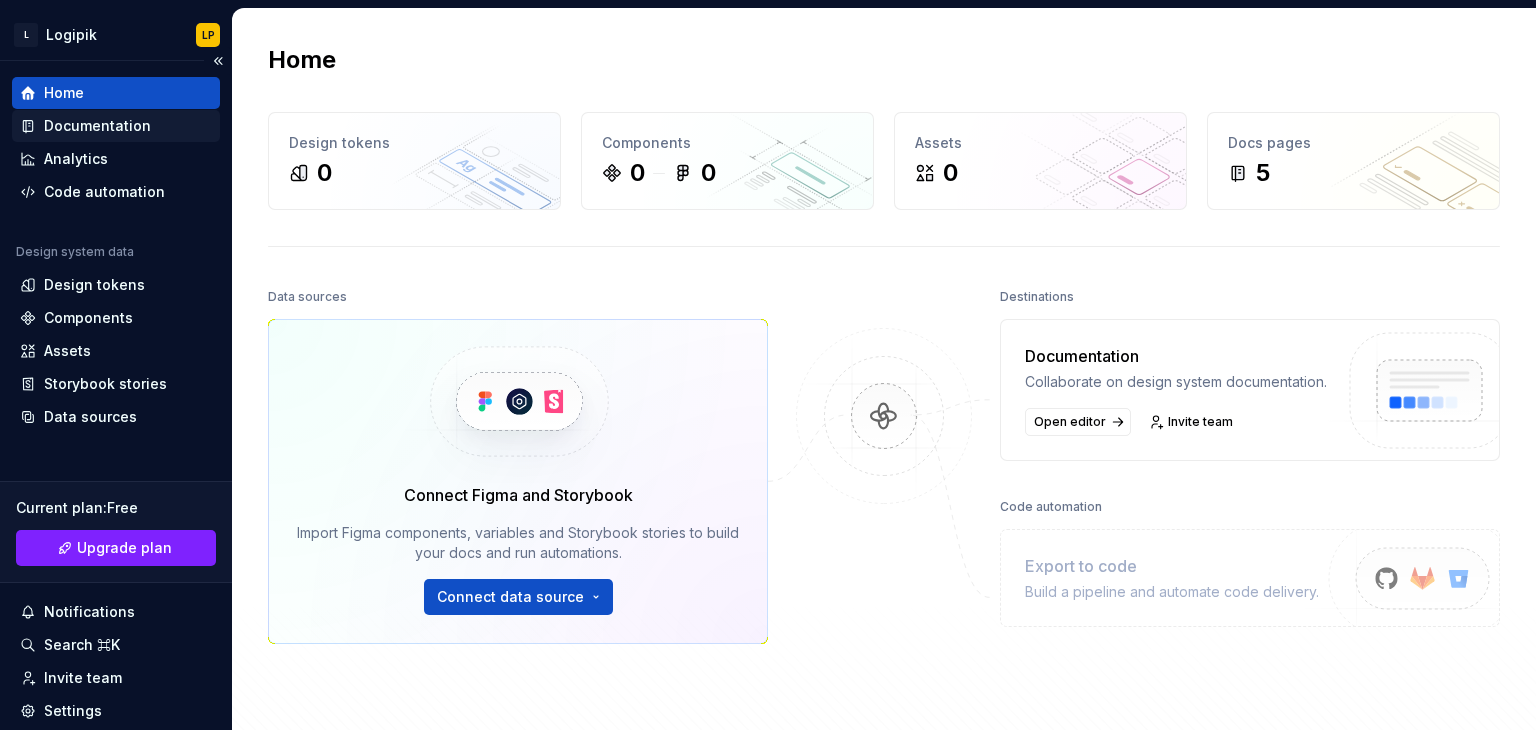 click on "Documentation" at bounding box center [97, 126] 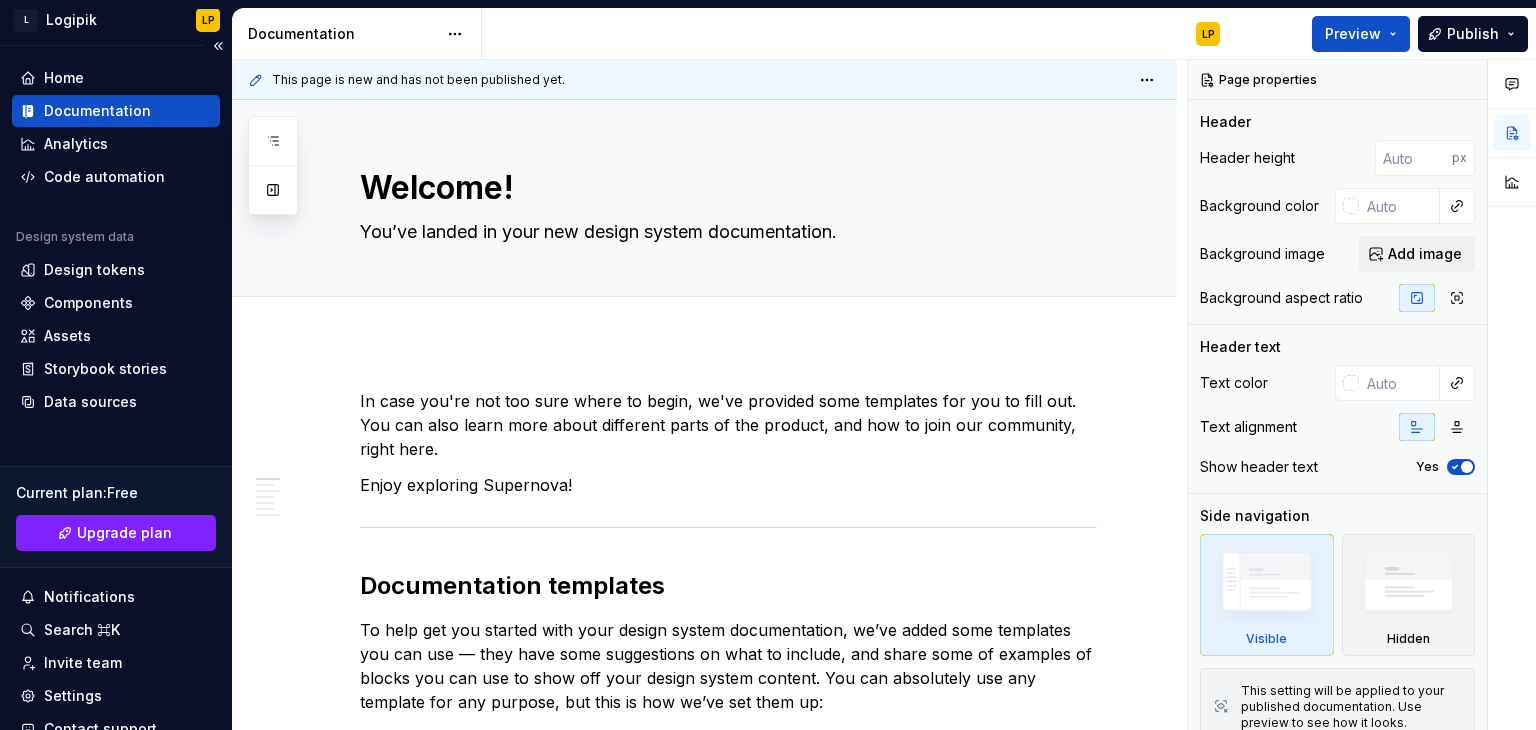 scroll, scrollTop: 0, scrollLeft: 0, axis: both 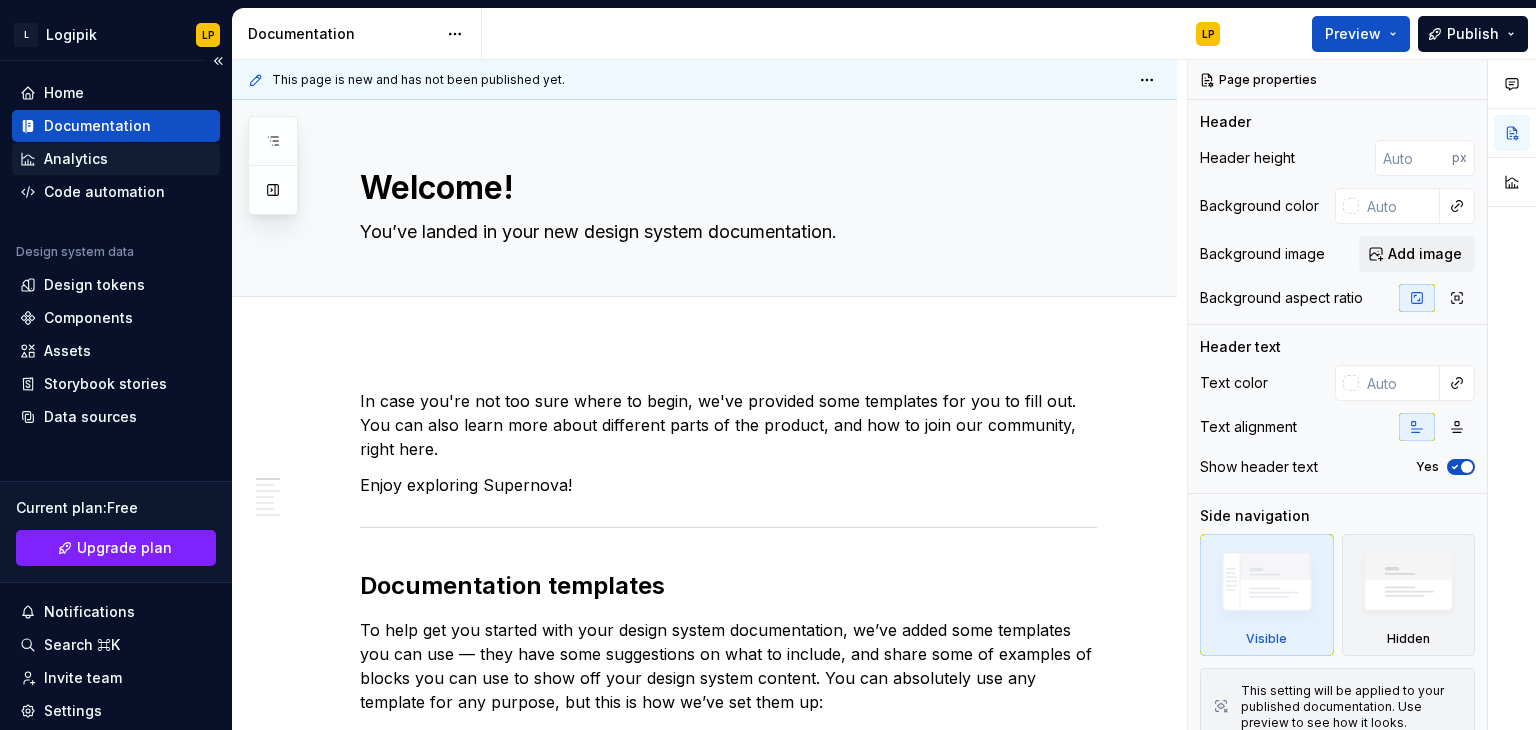 click on "Analytics" at bounding box center (116, 159) 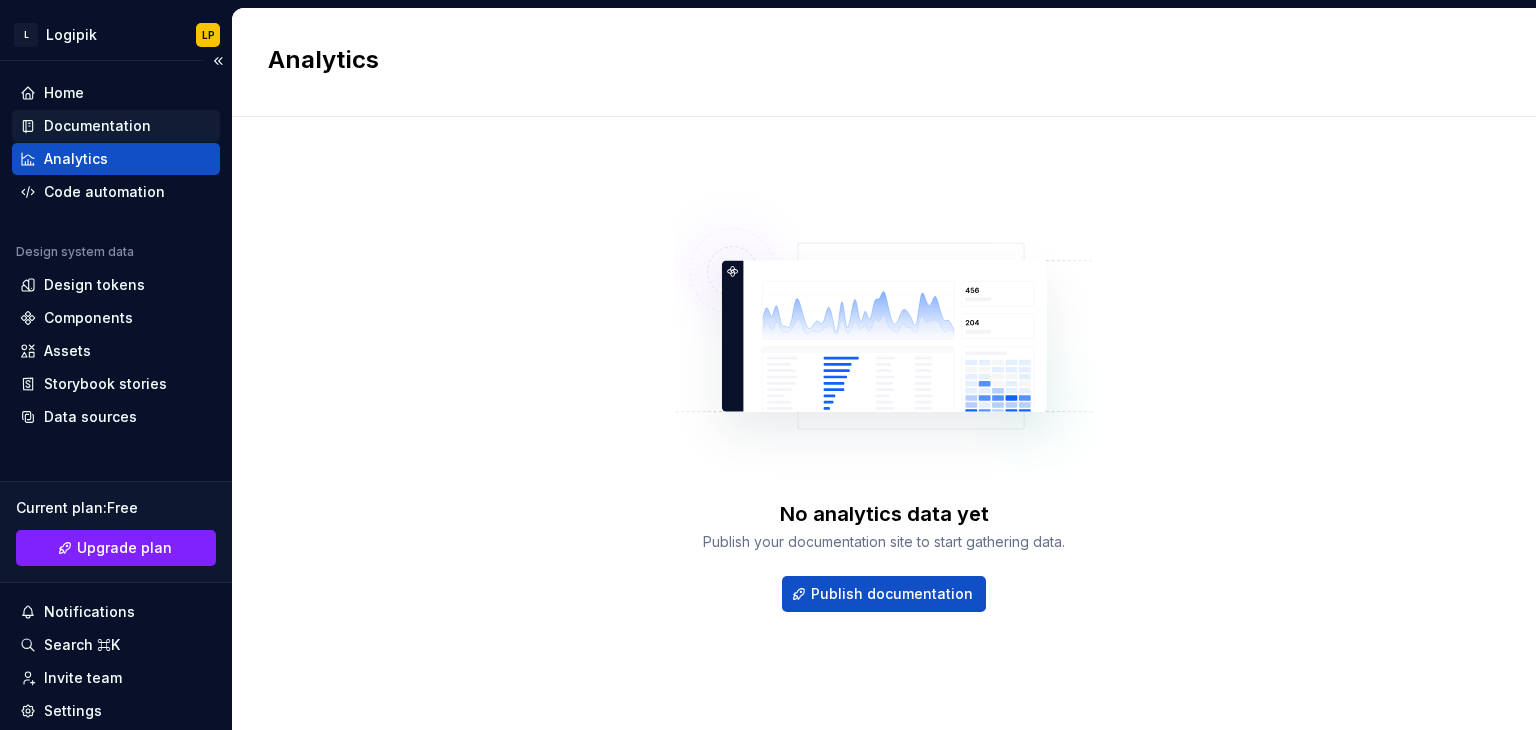 click on "Documentation" at bounding box center [97, 126] 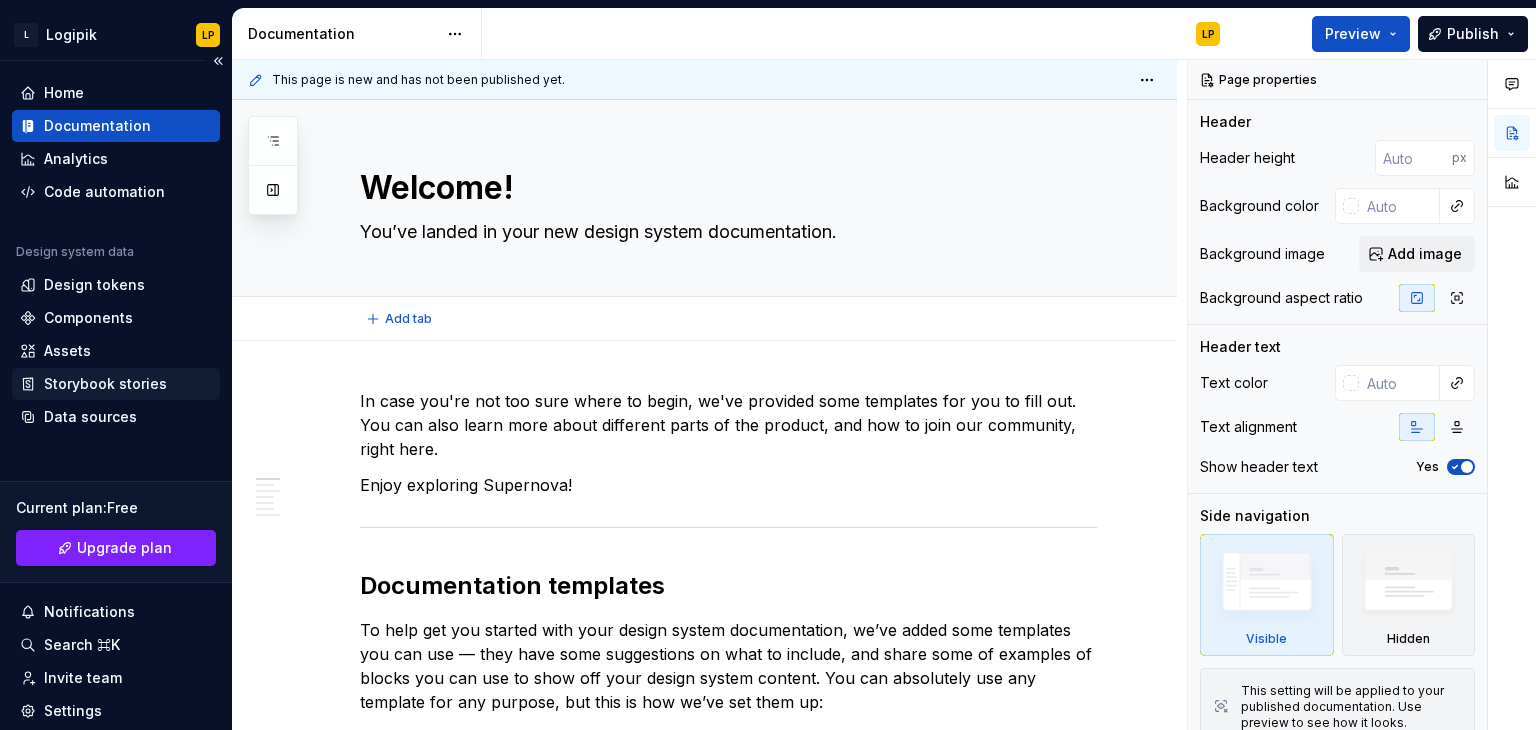 scroll, scrollTop: 100, scrollLeft: 0, axis: vertical 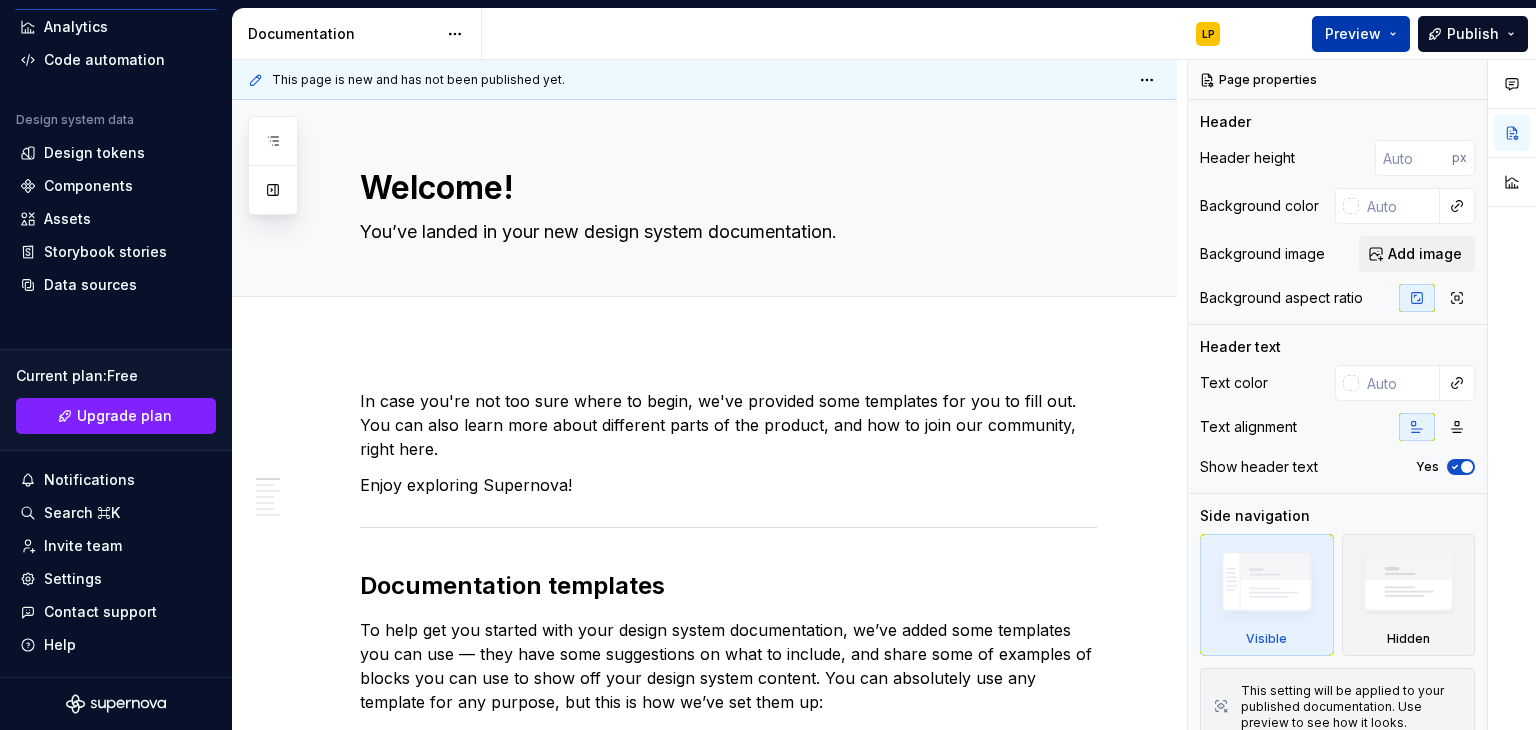 click on "Preview" at bounding box center (1361, 34) 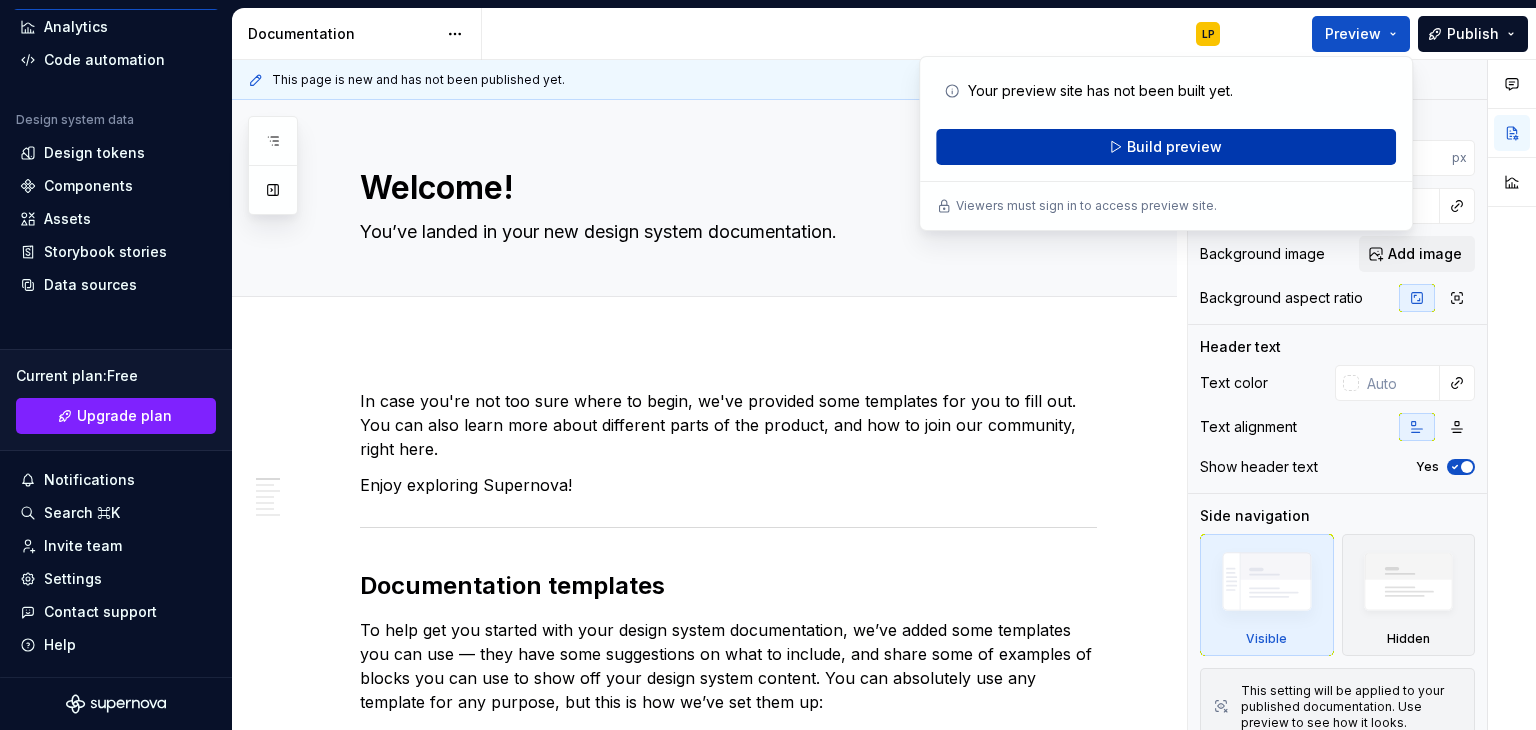 click on "Build preview" at bounding box center [1174, 147] 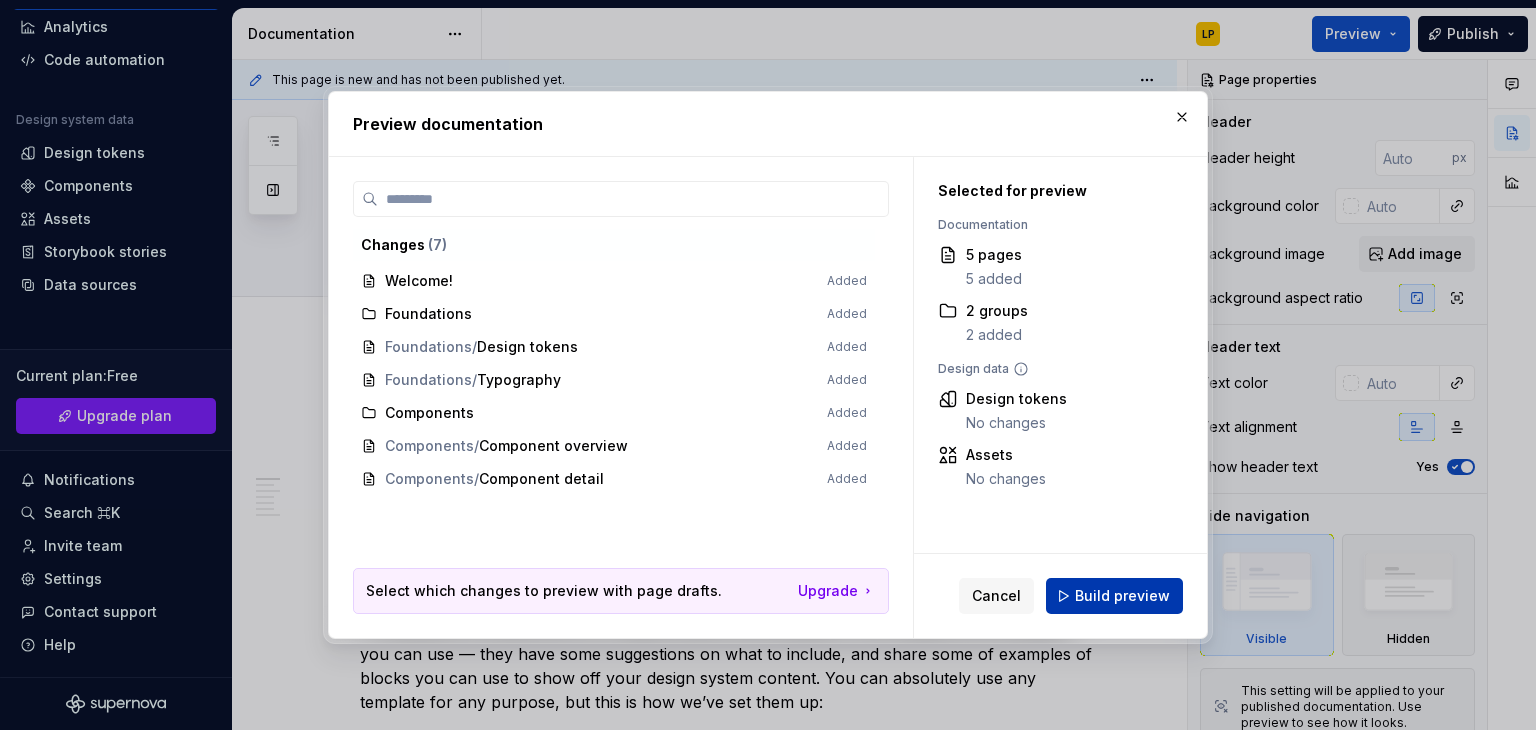 click on "Build preview" at bounding box center (1122, 596) 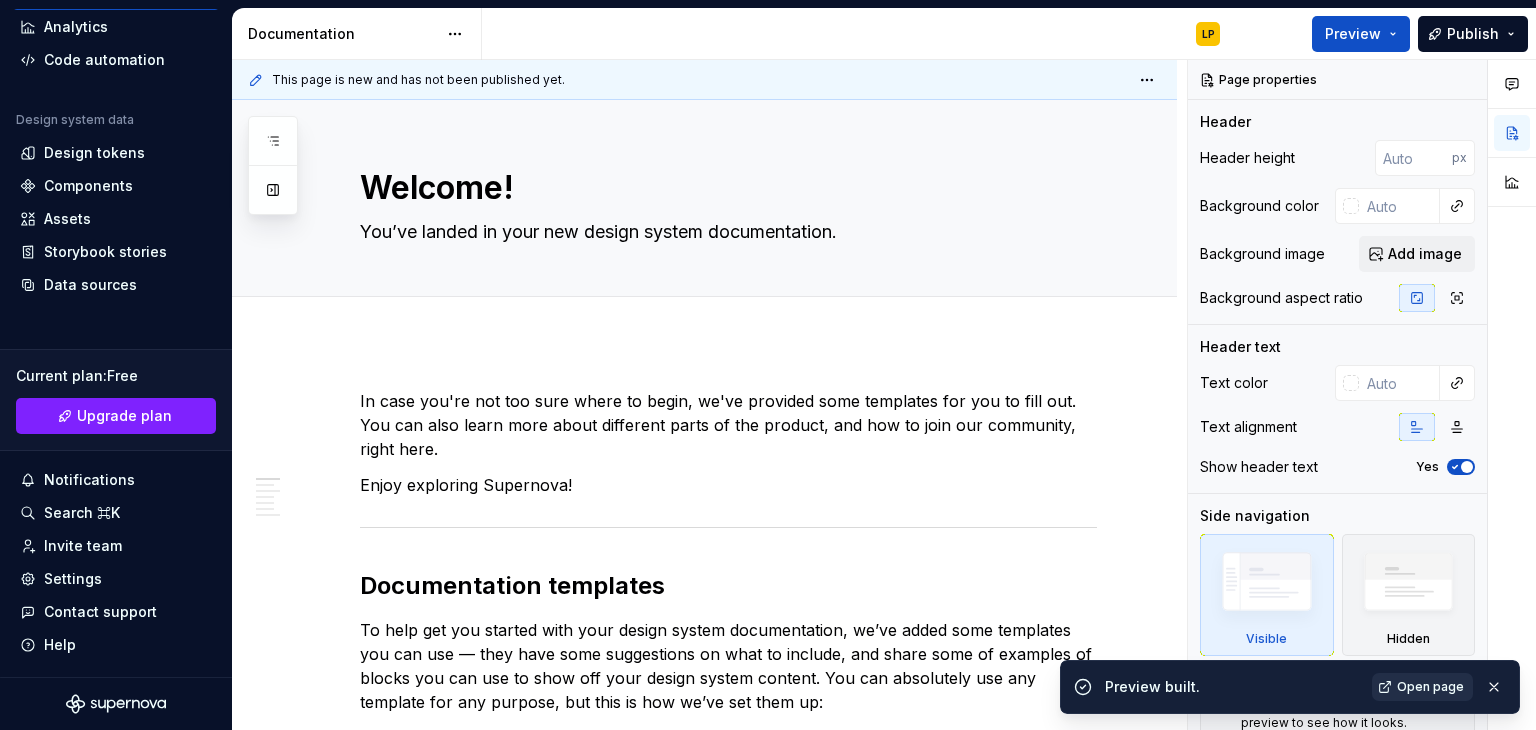 click on "Open page" at bounding box center [1430, 687] 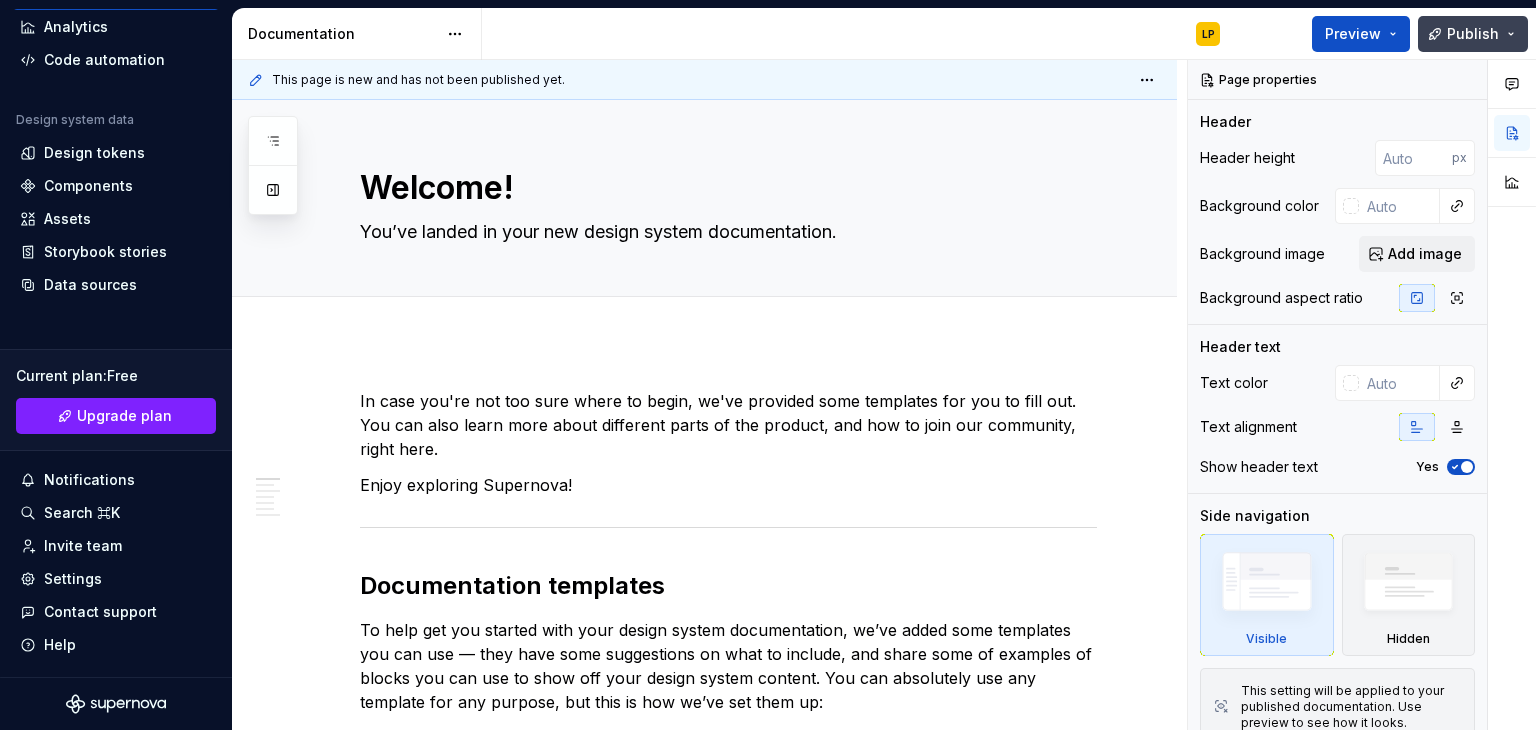 click on "Publish" at bounding box center [1473, 34] 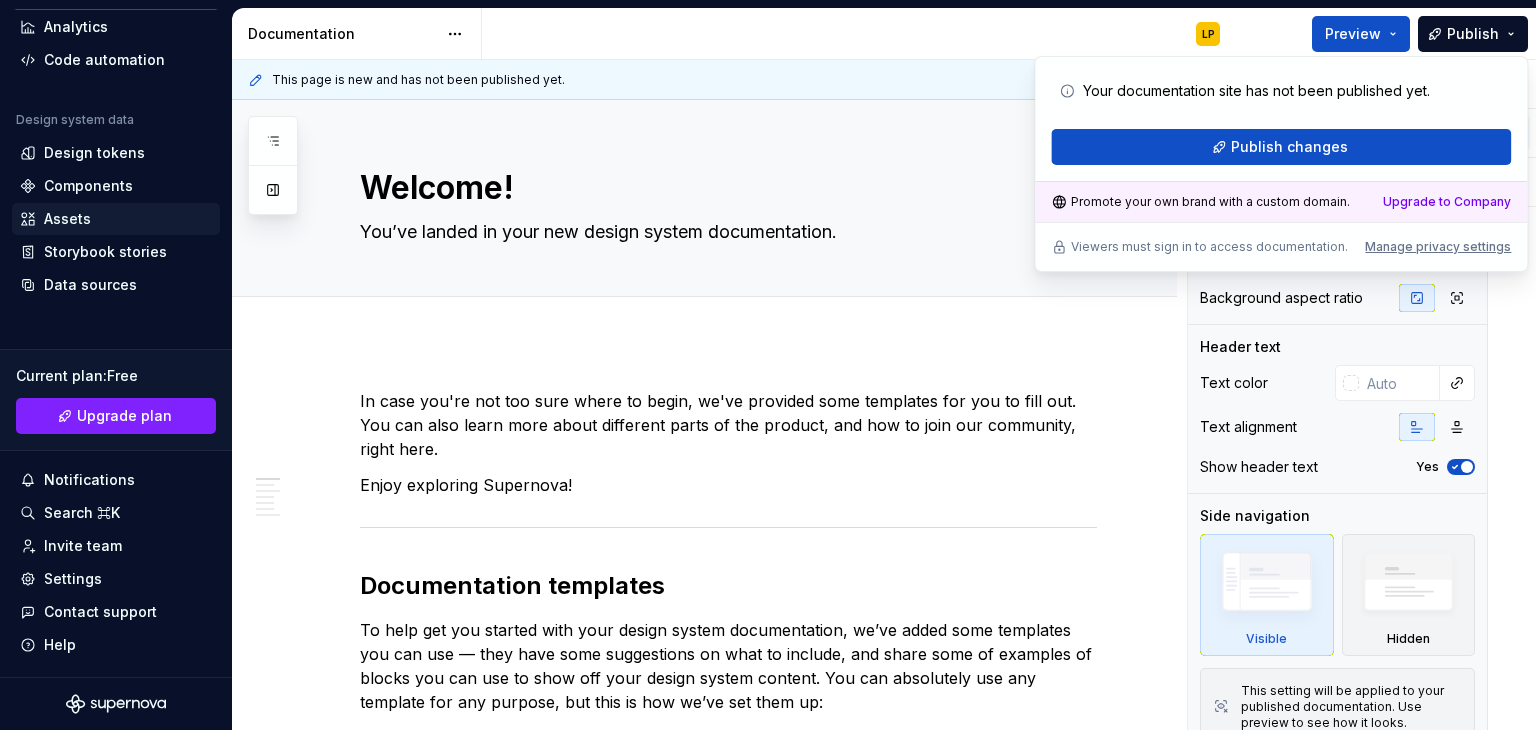 type on "*" 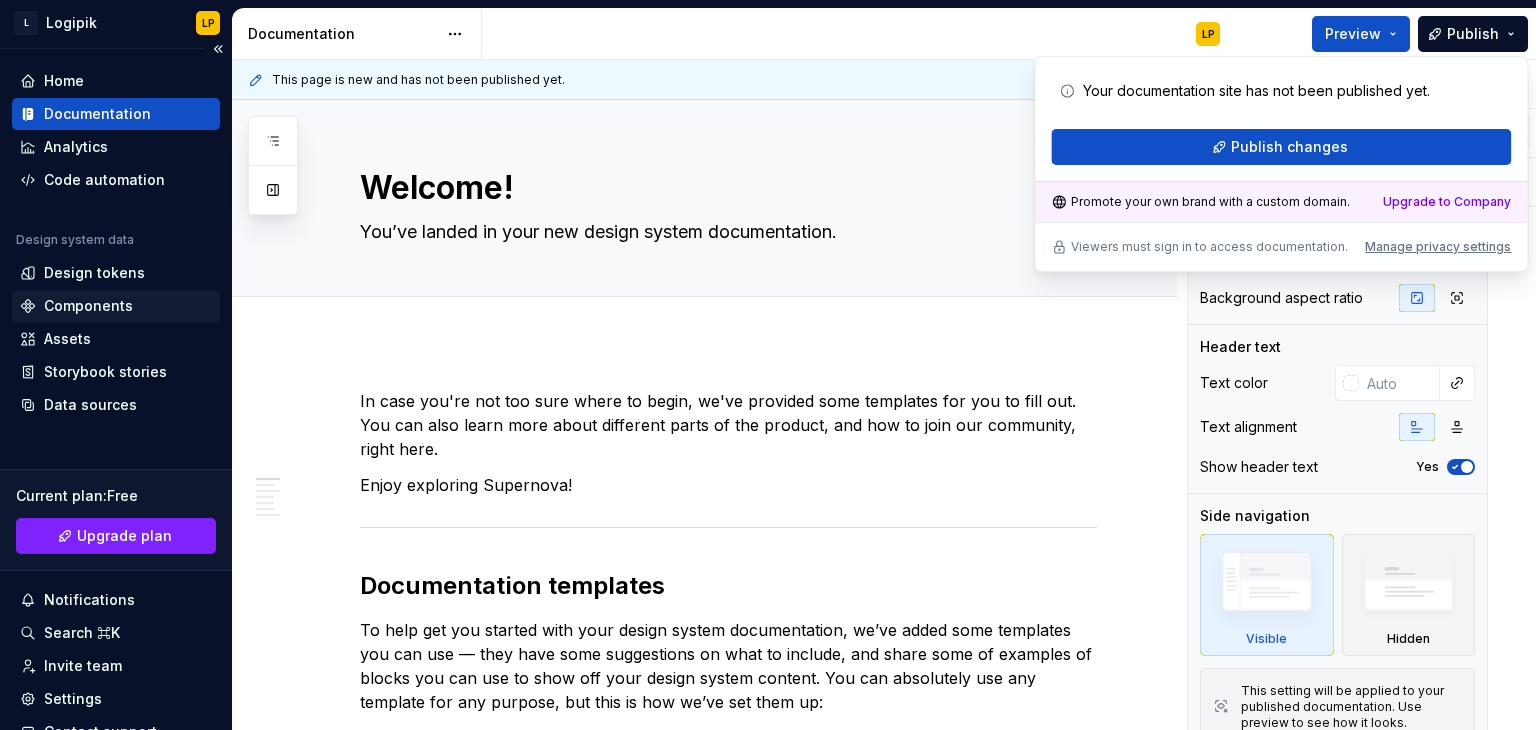 scroll, scrollTop: 0, scrollLeft: 0, axis: both 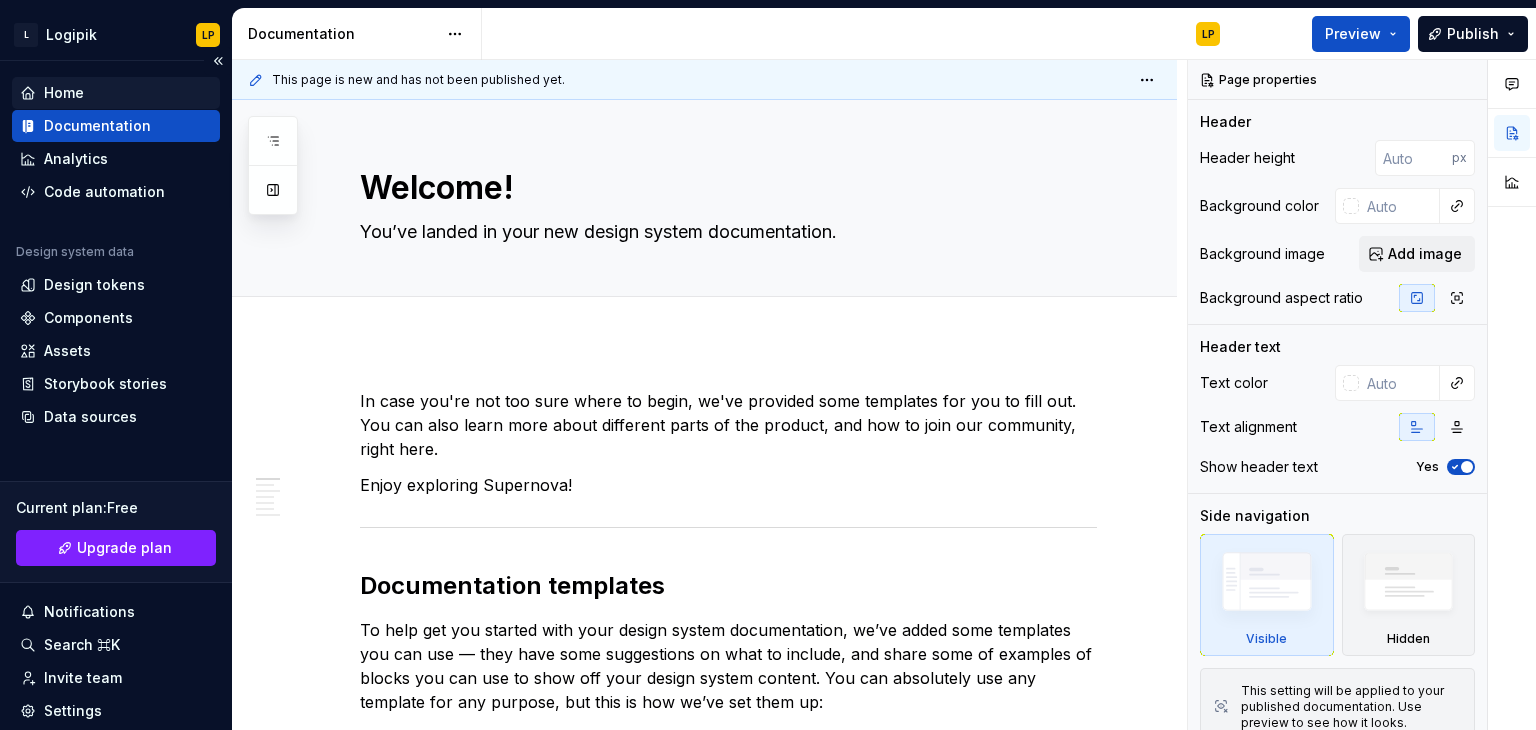 click on "Home" at bounding box center (116, 93) 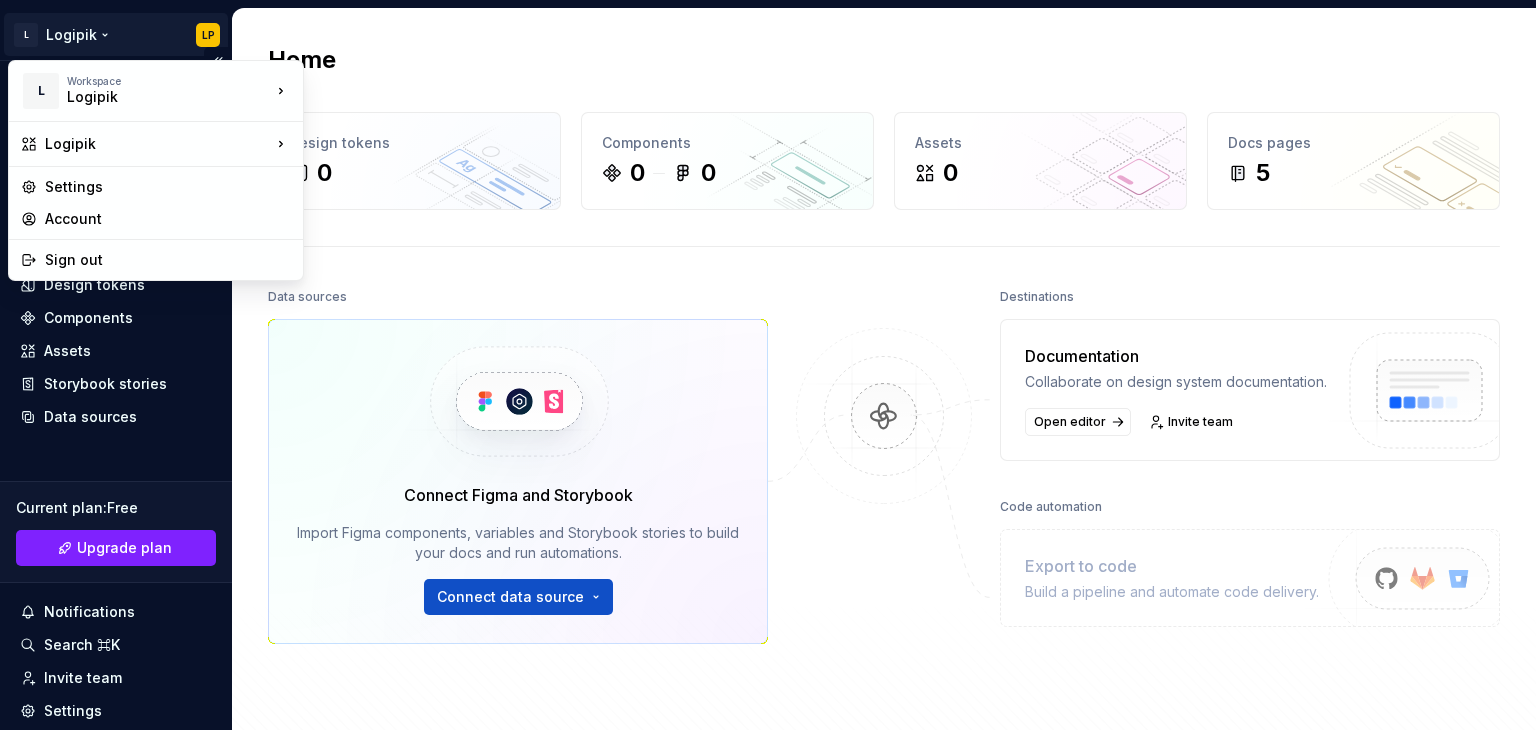 click on "L Logipik LP Home Documentation Analytics Code automation Design system data Design tokens Components Assets Storybook stories Data sources Current plan : Free Upgrade plan Notifications Search ⌘K Invite team Settings Contact support Help Home Design tokens 0 Components 0 0 Assets 0 Docs pages 5 Data sources Connect Figma and Storybook Import Figma components, variables and Storybook stories to build your docs and run automations. Connect data source Destinations Documentation Collaborate on design system documentation. Open editor Invite team Code automation Export to code Build a pipeline and automate code delivery. Product documentation Learn how to build, manage and maintain design systems in smarter ways. Developer documentation Start delivering your design choices to your codebases right away. Join our Slack community Connect and learn with other design system practitioners. * L Workspace Logipik Logipik Settings Account Sign out" at bounding box center (768, 365) 